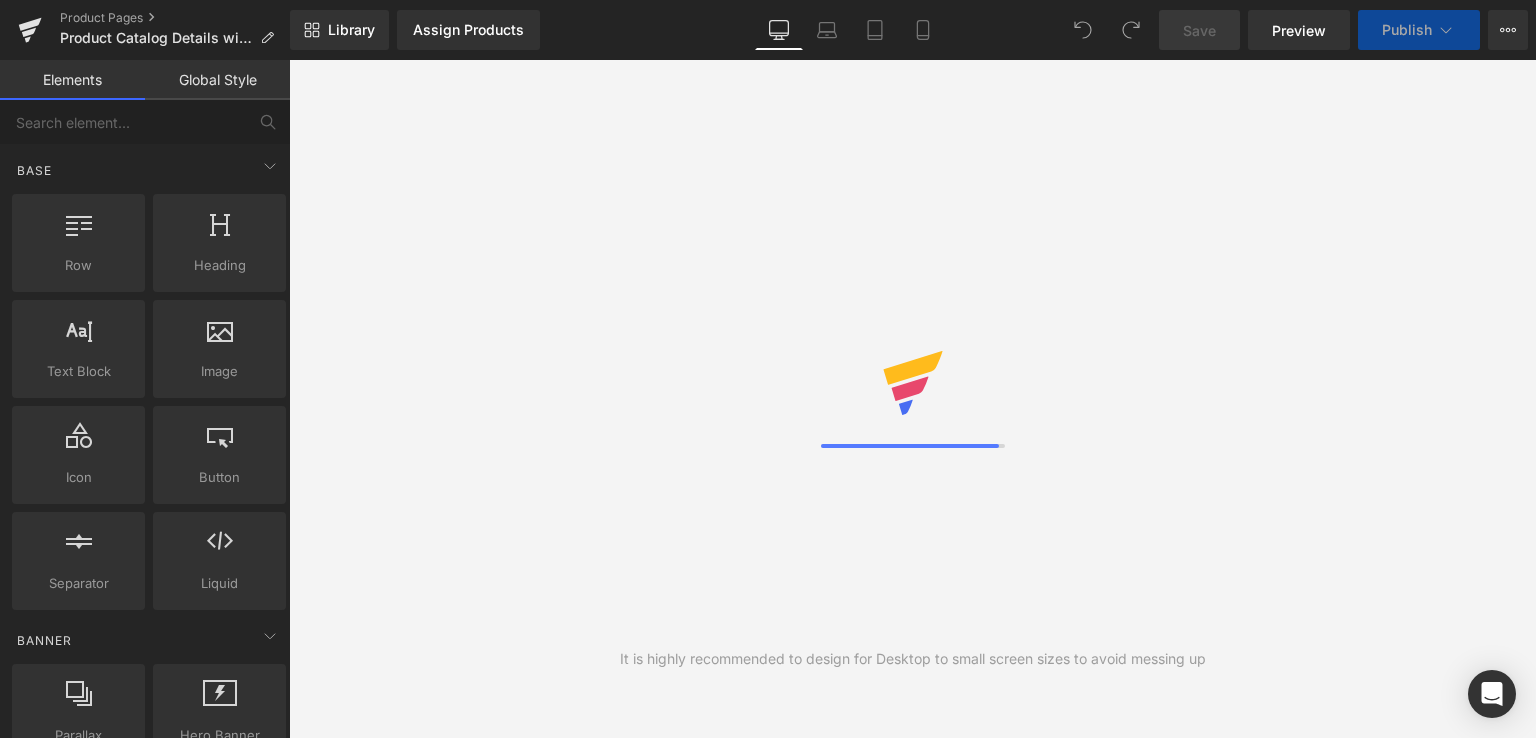 scroll, scrollTop: 0, scrollLeft: 0, axis: both 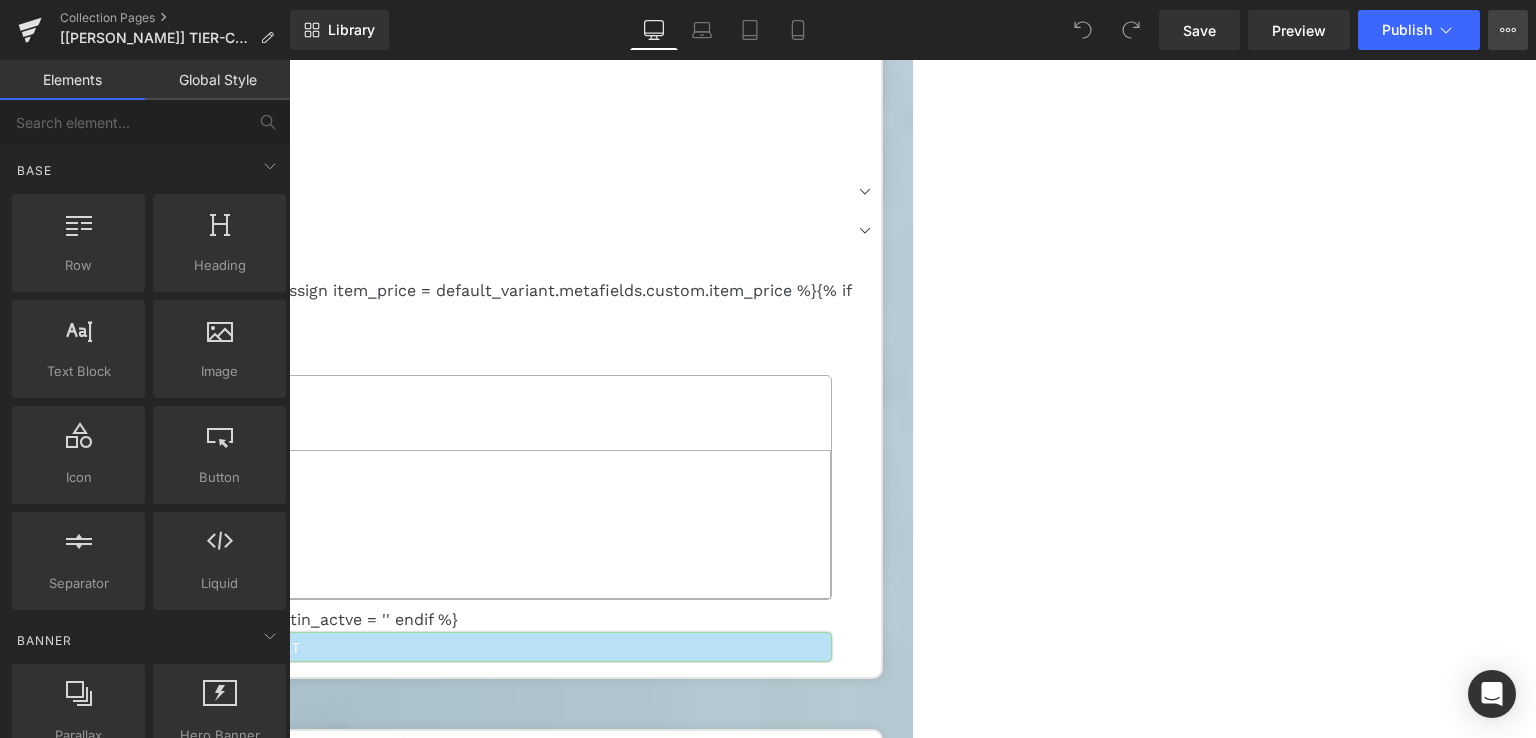 click 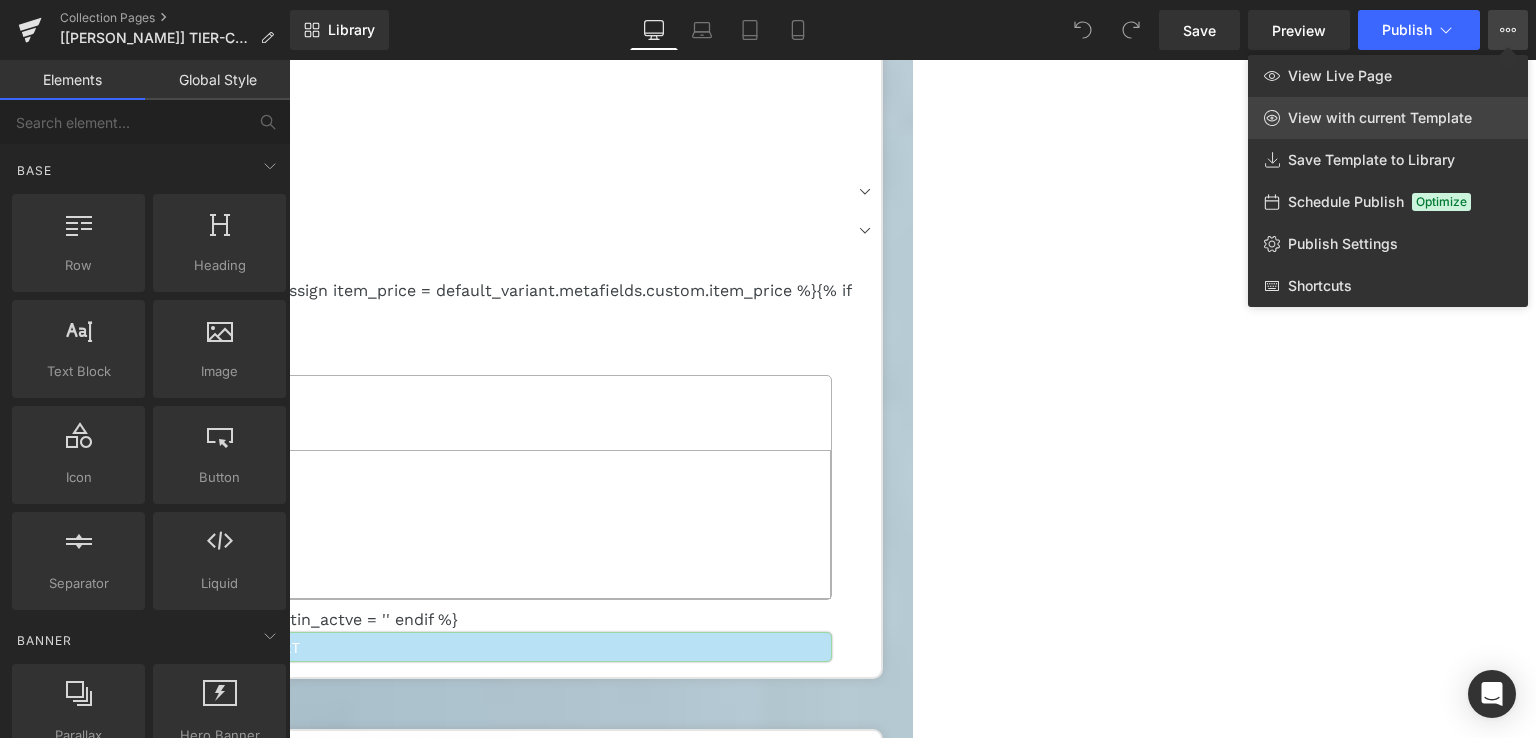 click on "View with current Template" at bounding box center [1388, 118] 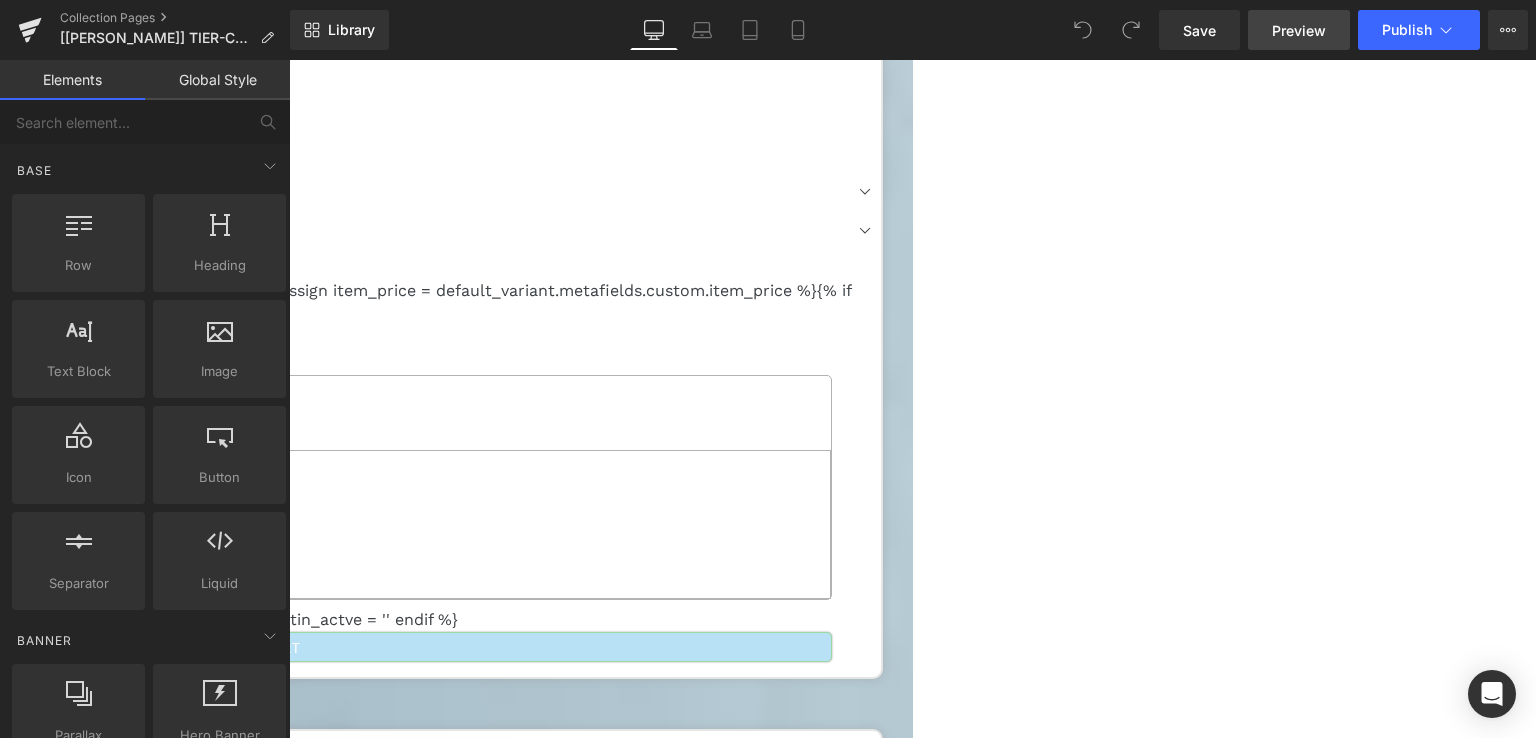 click on "Preview" at bounding box center [1299, 30] 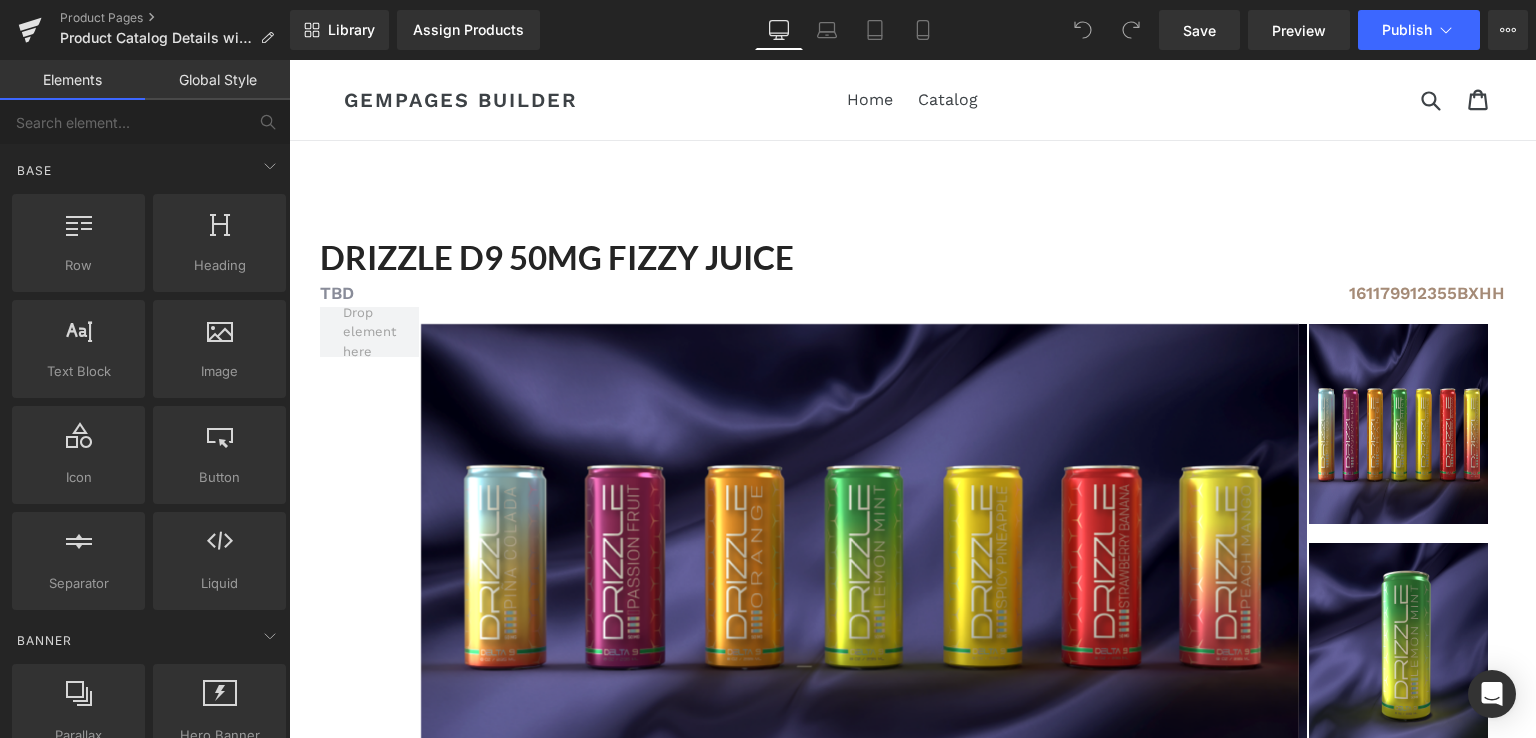 scroll, scrollTop: 0, scrollLeft: 0, axis: both 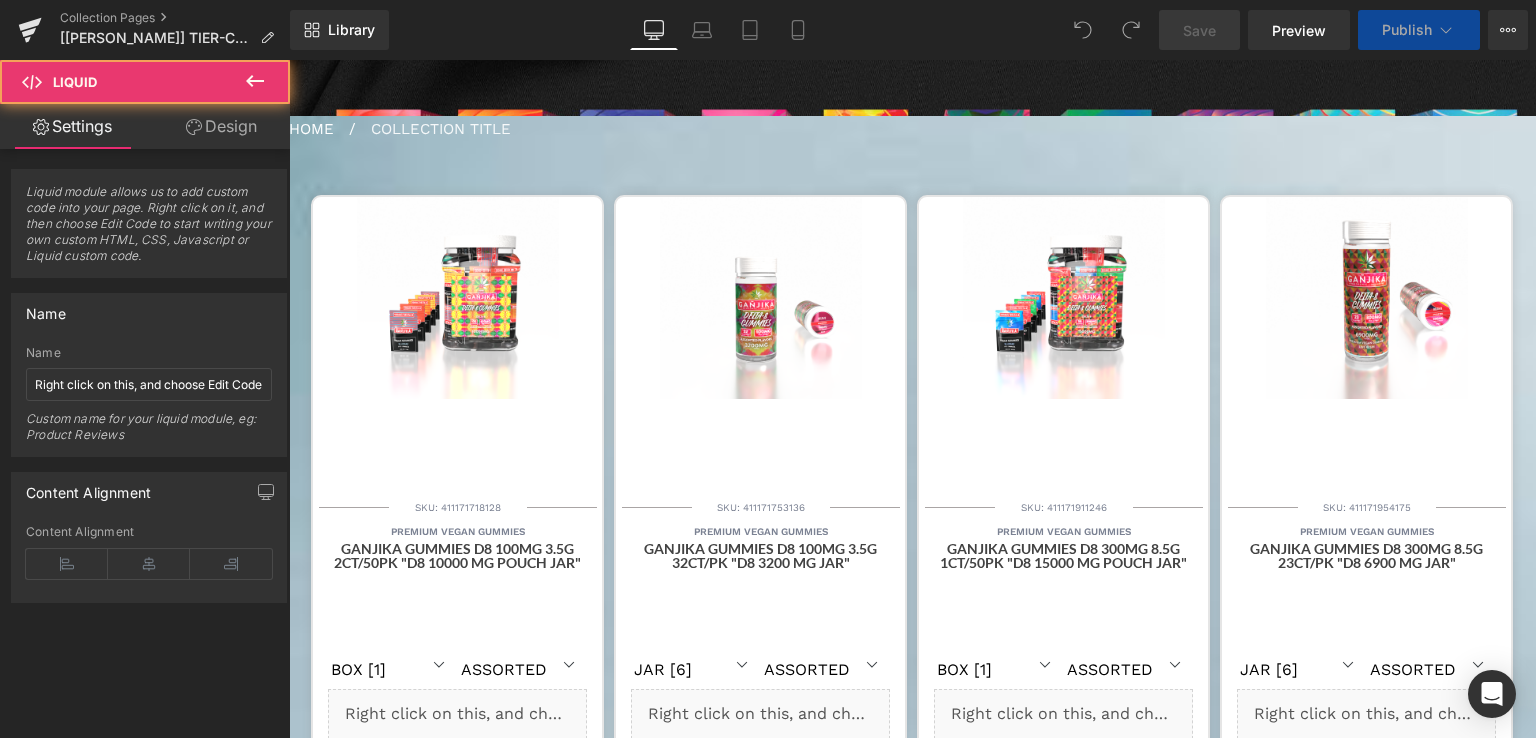 click on "Liquid" at bounding box center [457, 714] 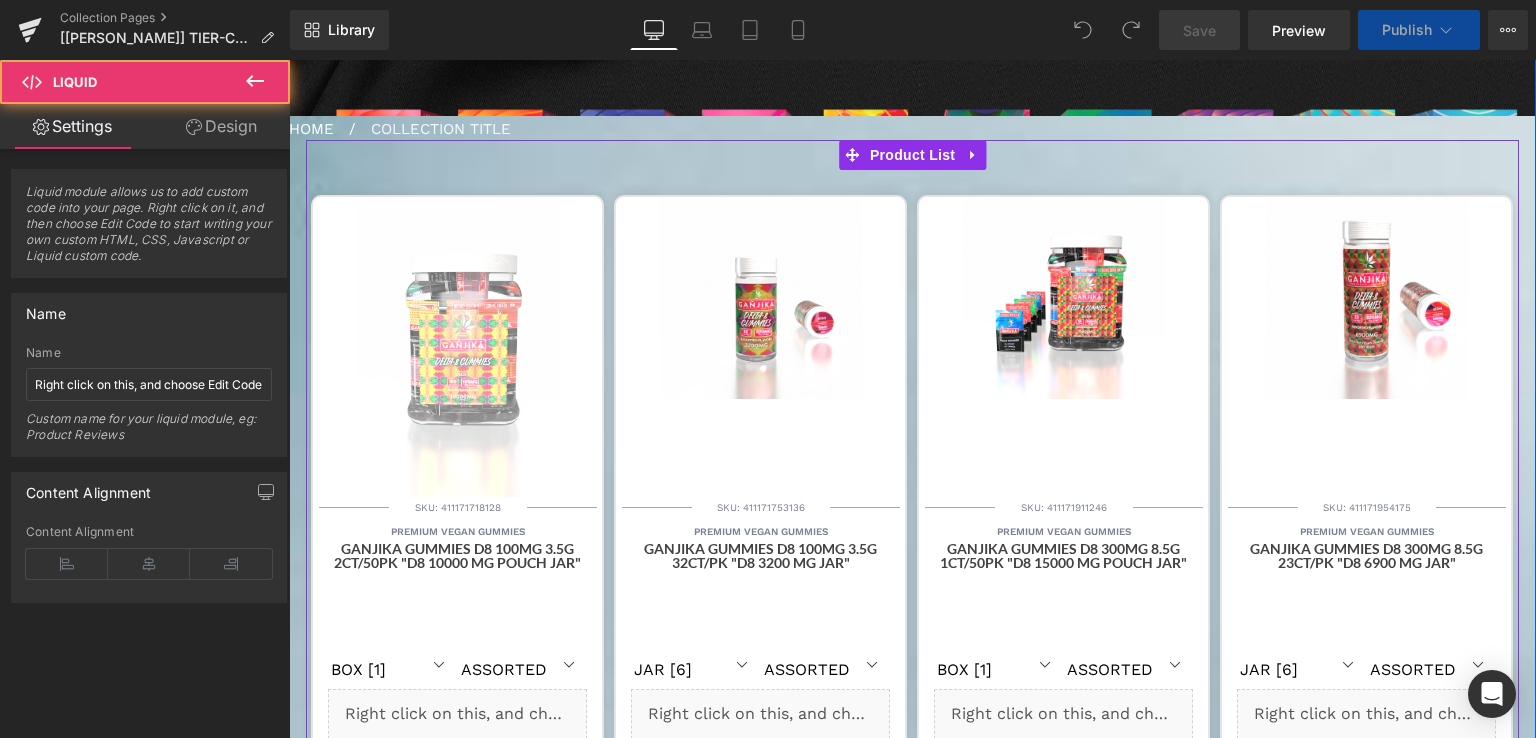 scroll, scrollTop: 11, scrollLeft: 10, axis: both 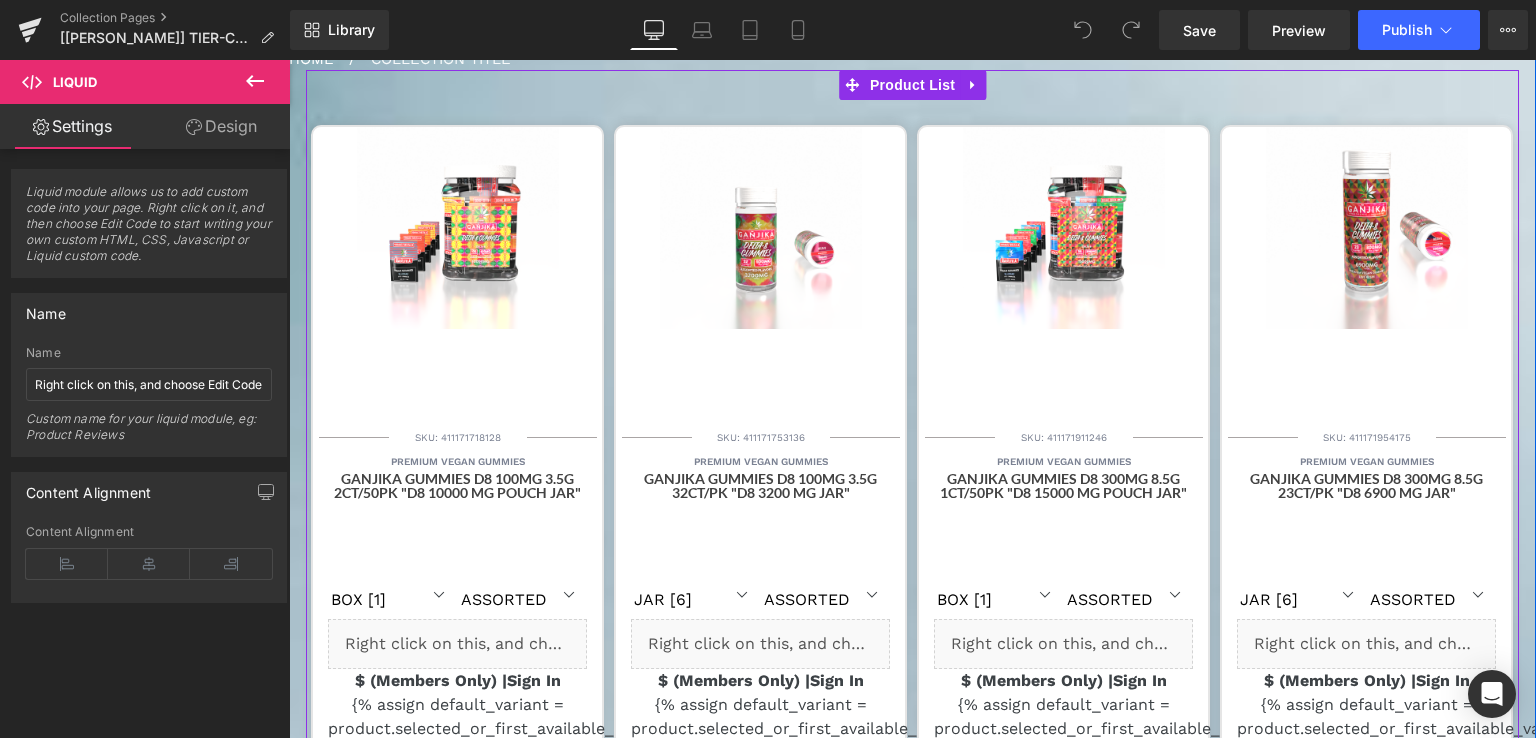 click on "Liquid" at bounding box center (457, 644) 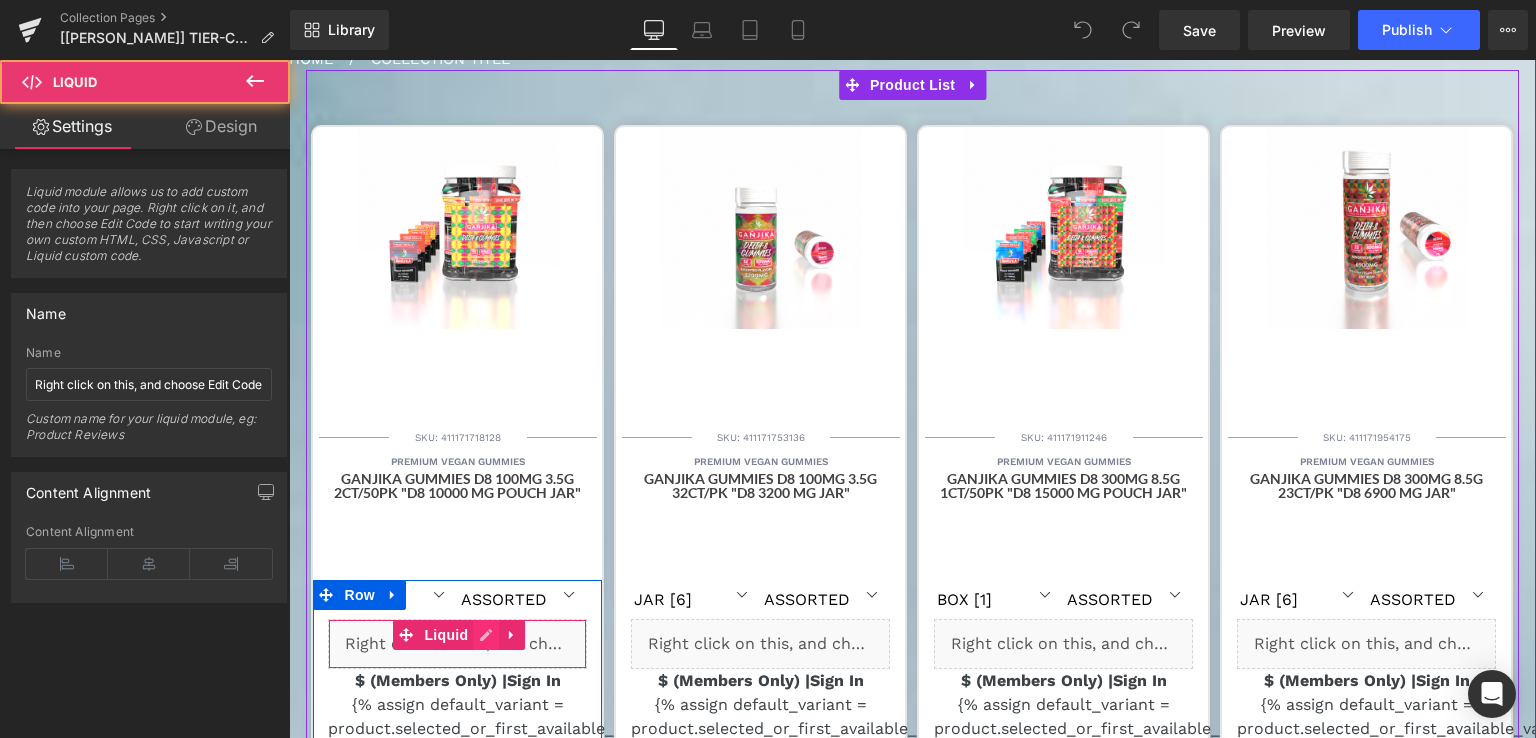 scroll, scrollTop: 1052, scrollLeft: 0, axis: vertical 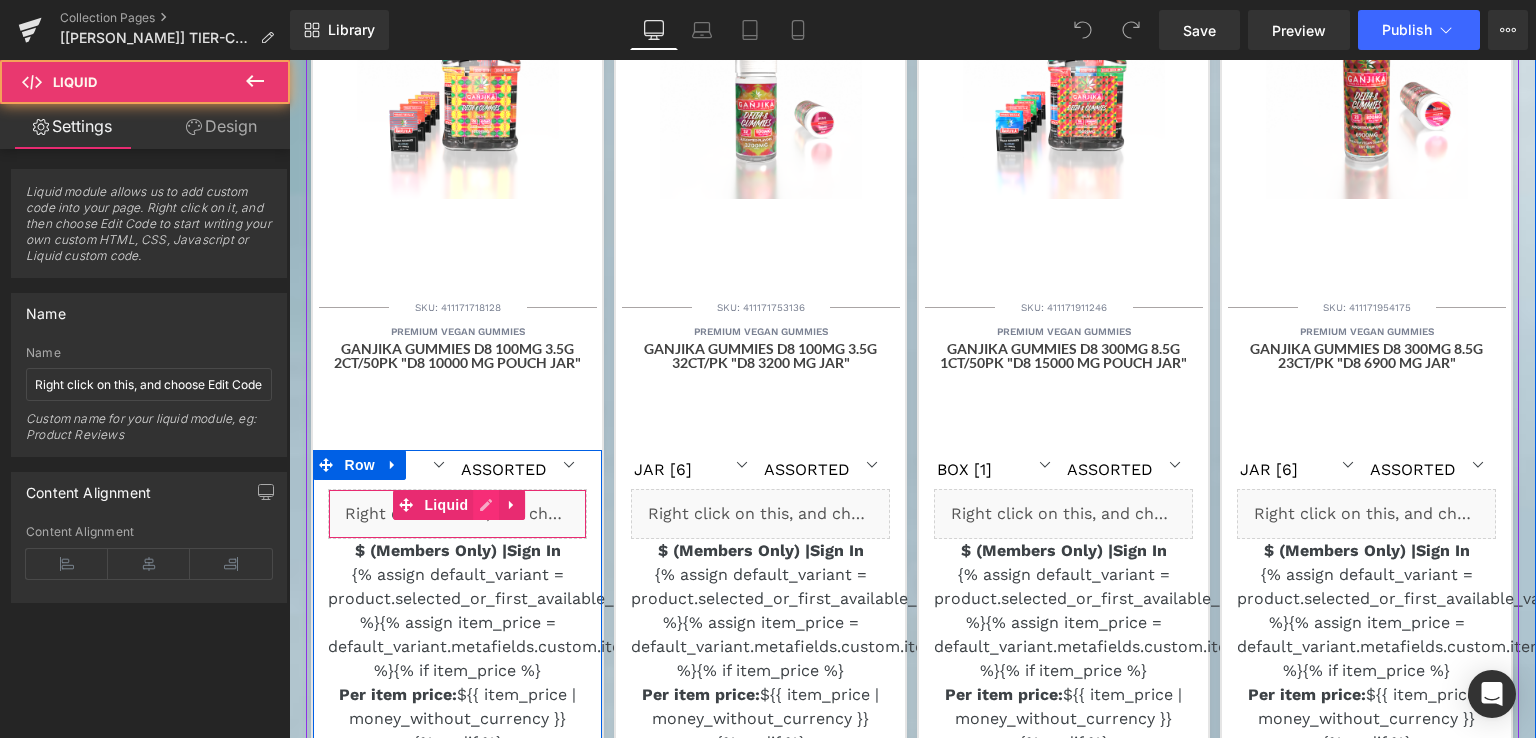click on "Liquid" at bounding box center (457, 514) 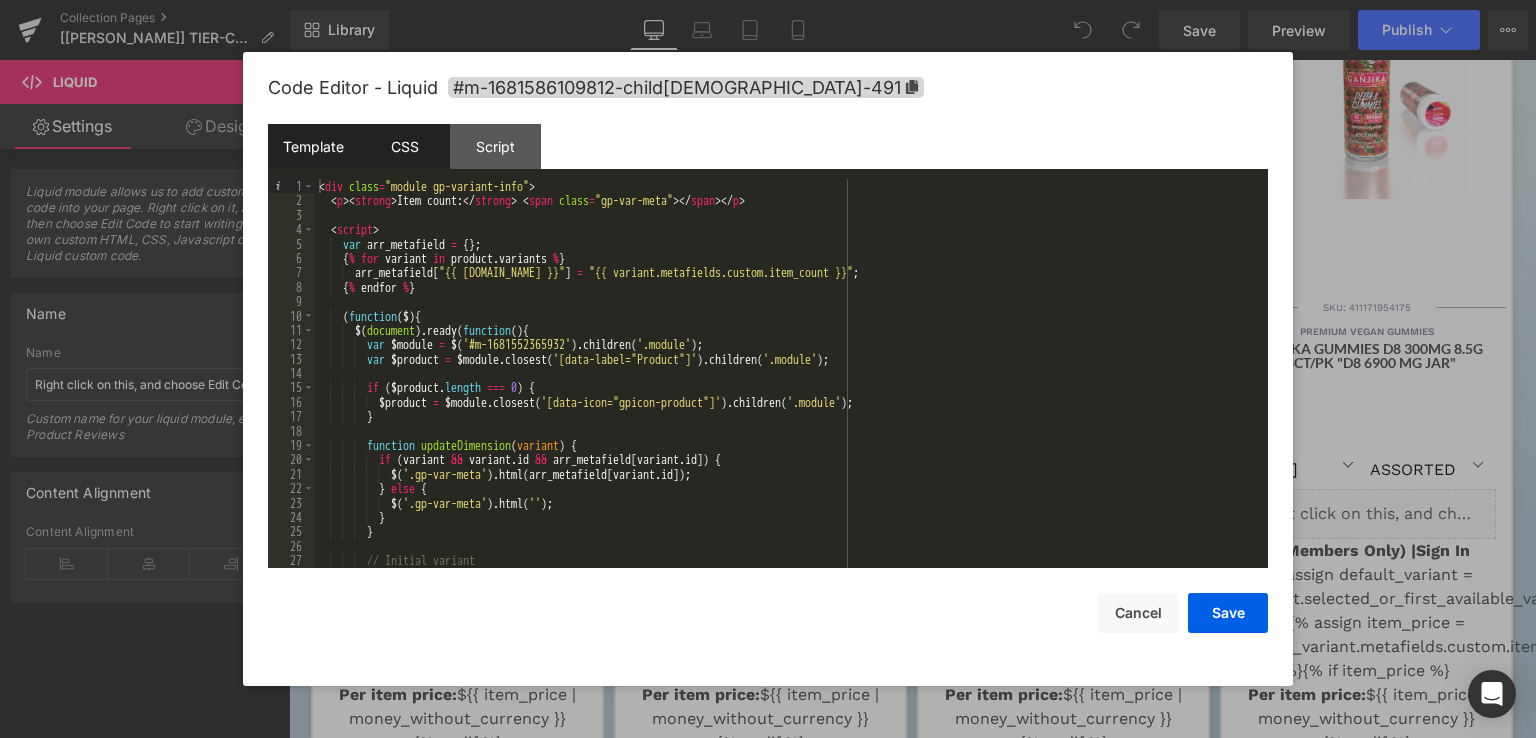 click on "CSS" at bounding box center [404, 146] 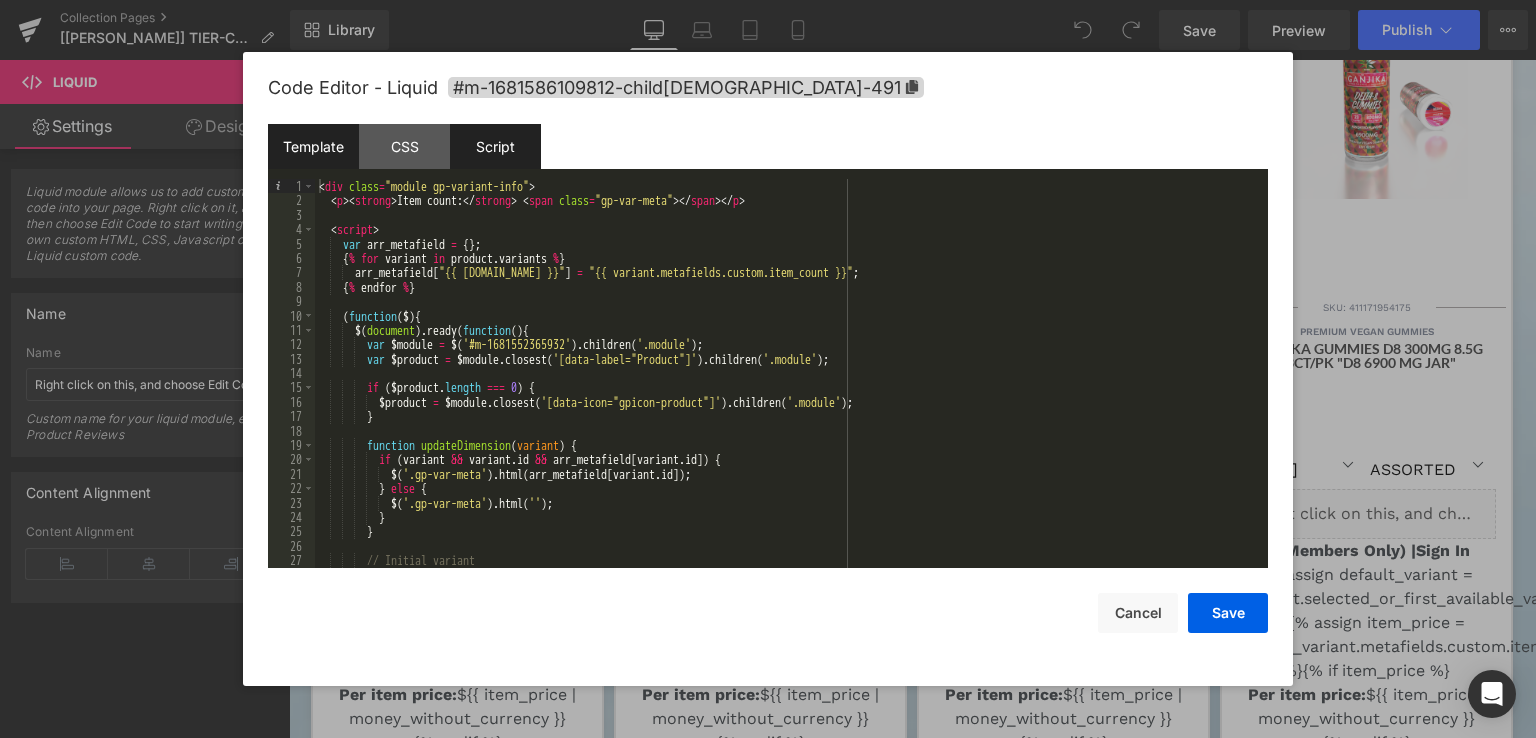 click on "Script" at bounding box center (495, 146) 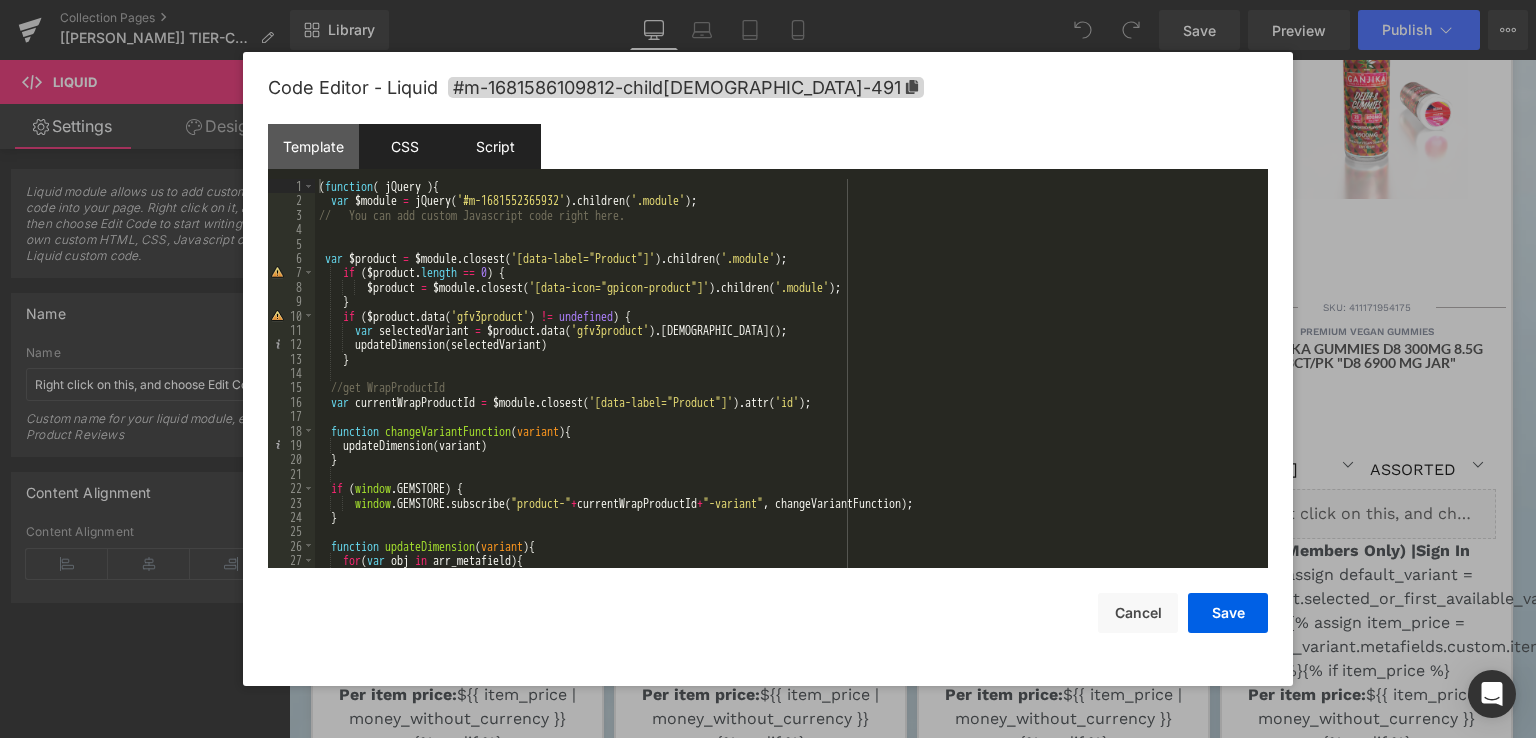 click on "CSS" at bounding box center (404, 146) 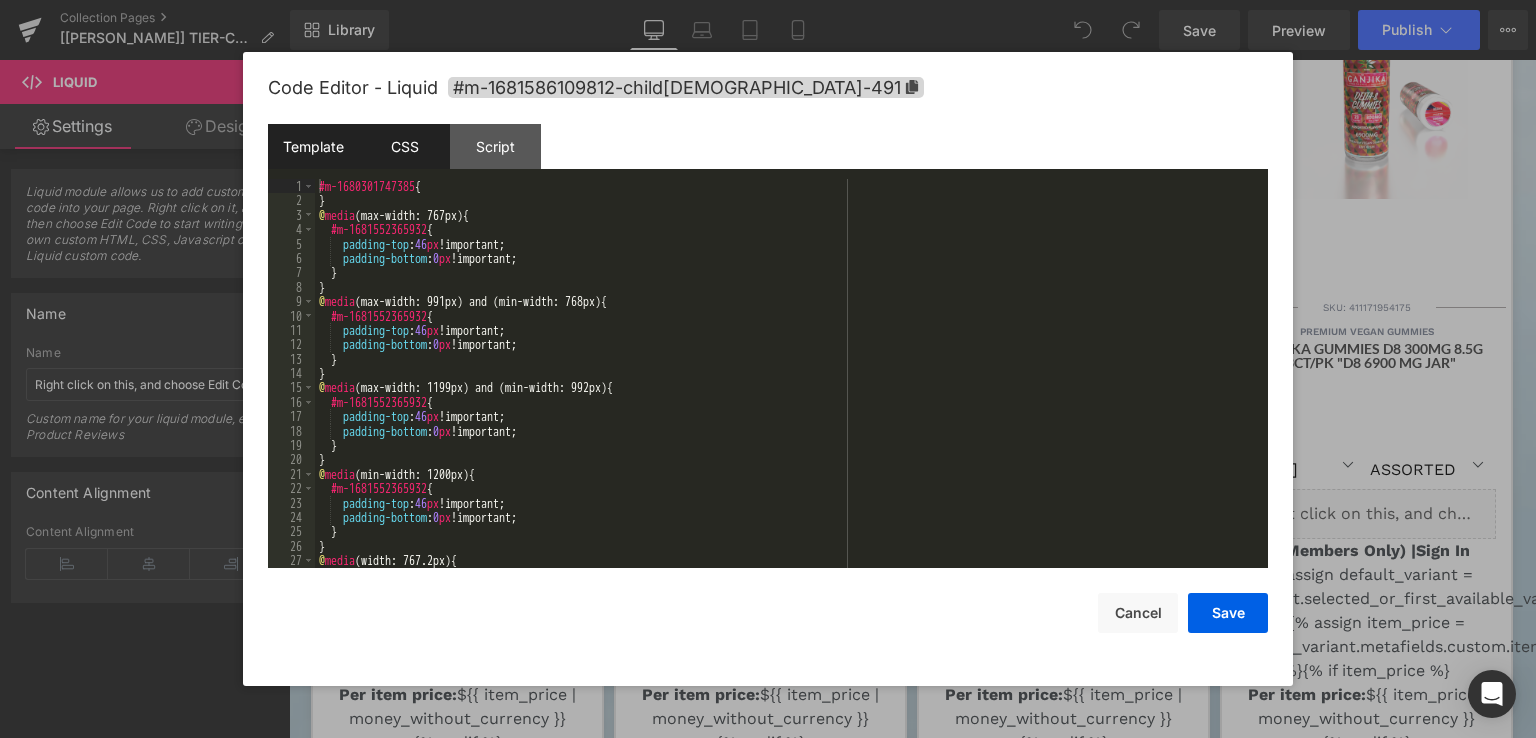 click on "Template" at bounding box center [313, 146] 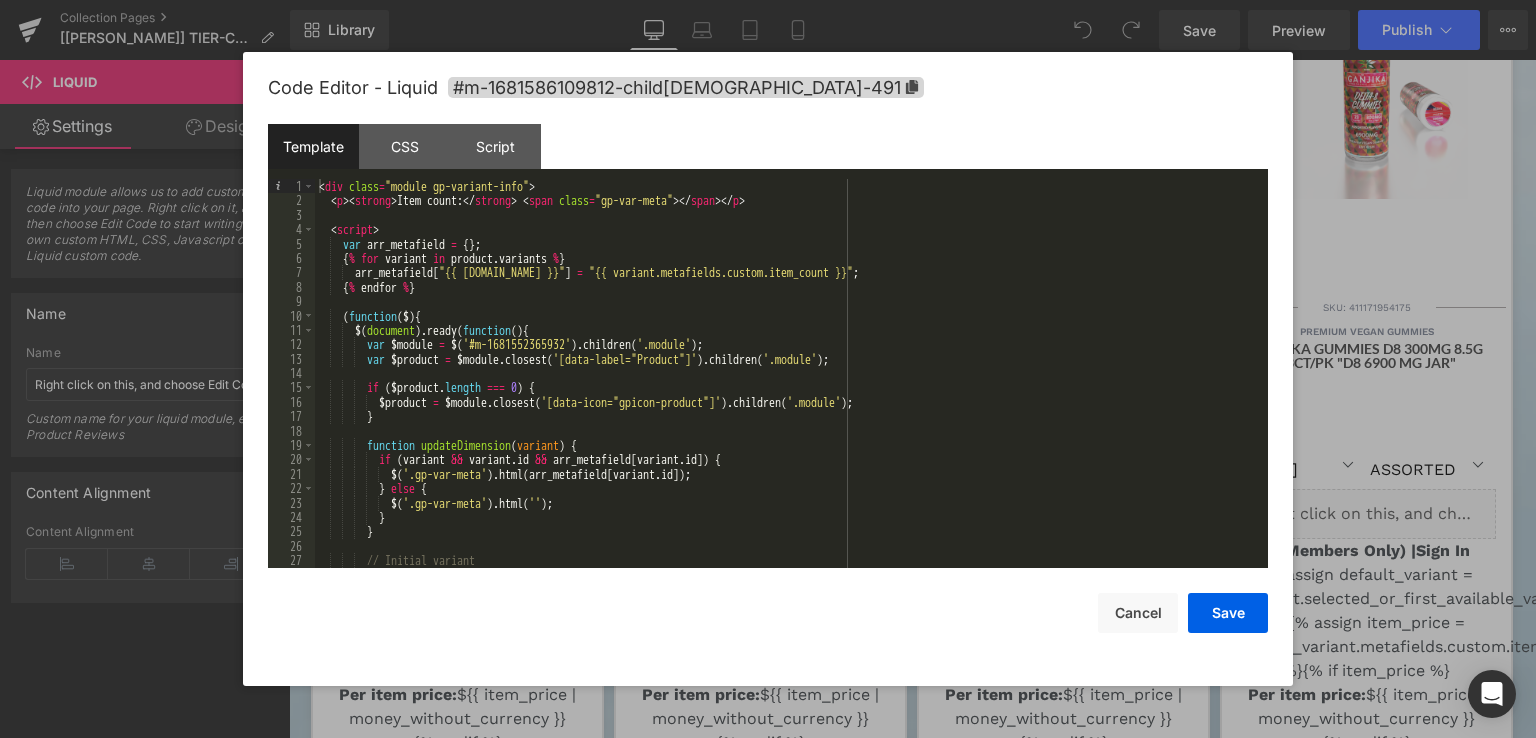 scroll, scrollTop: 0, scrollLeft: 0, axis: both 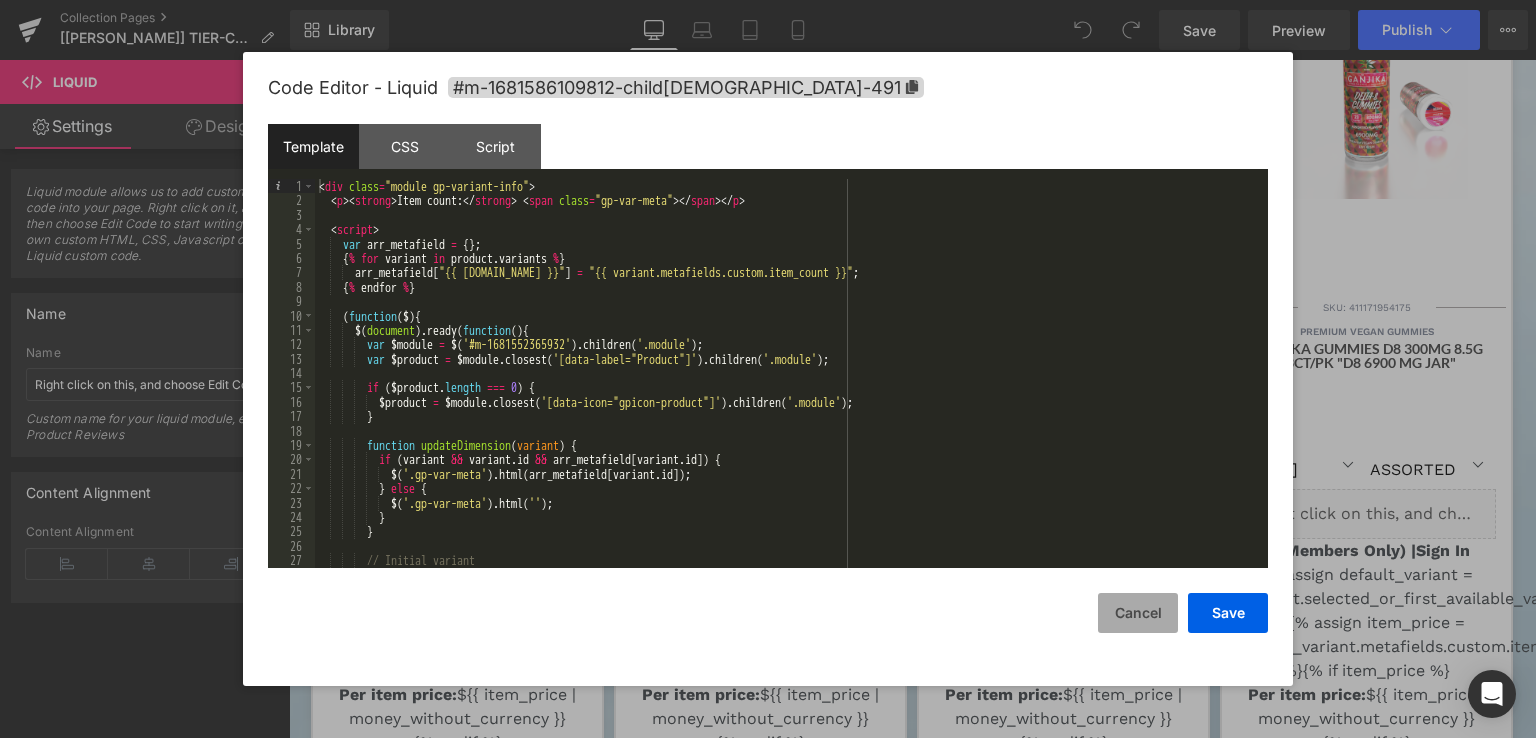 drag, startPoint x: 1131, startPoint y: 606, endPoint x: 431, endPoint y: 140, distance: 840.92566 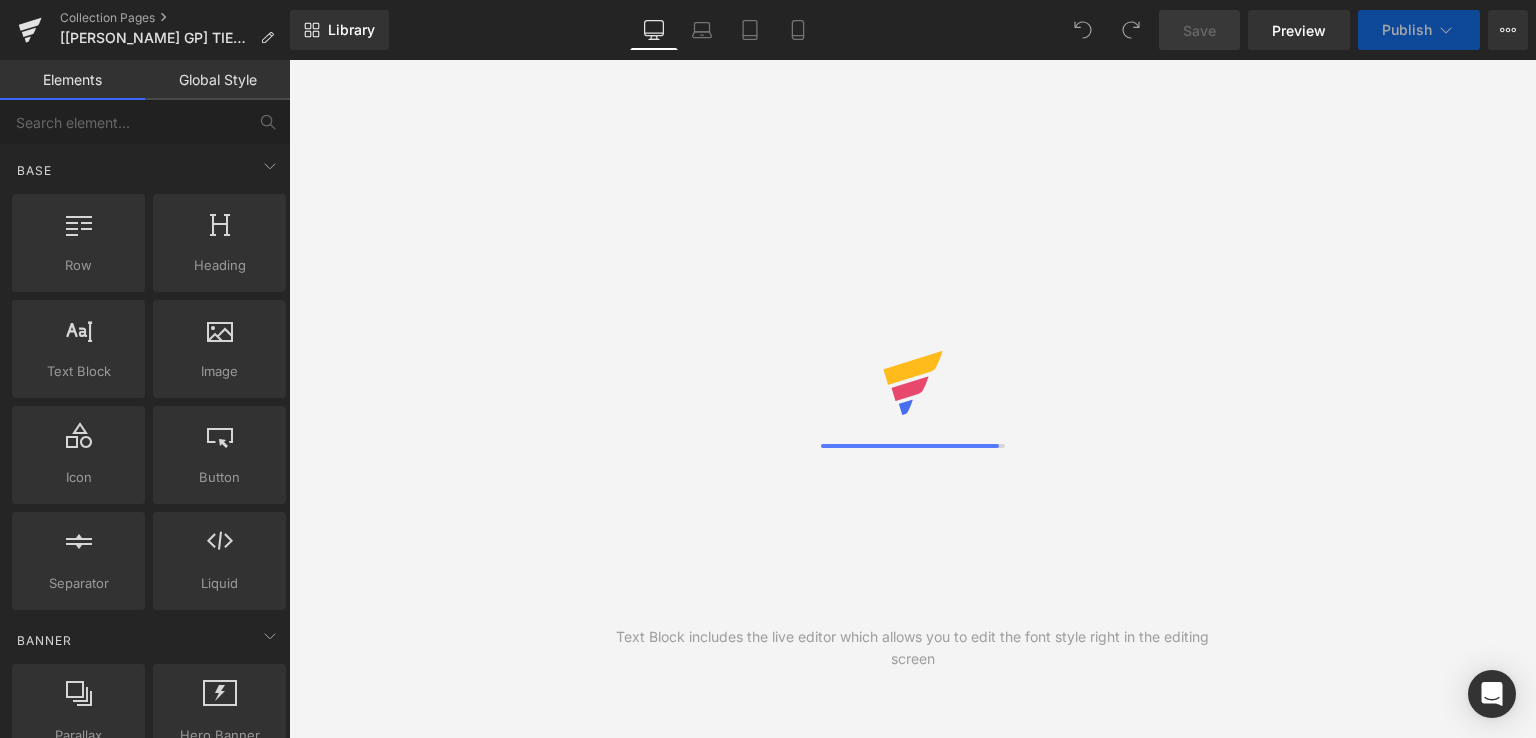 scroll, scrollTop: 0, scrollLeft: 0, axis: both 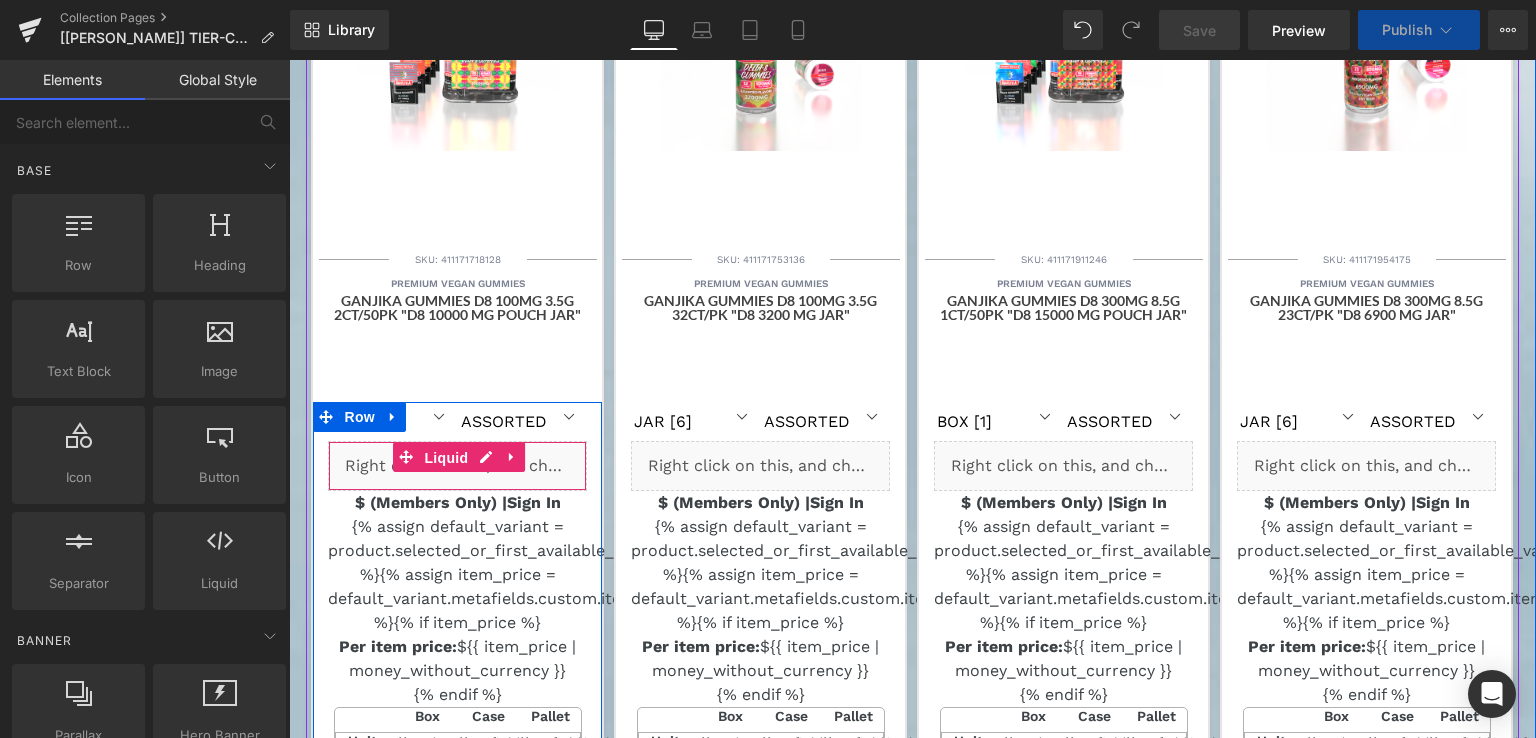 click on "Liquid" at bounding box center (446, 458) 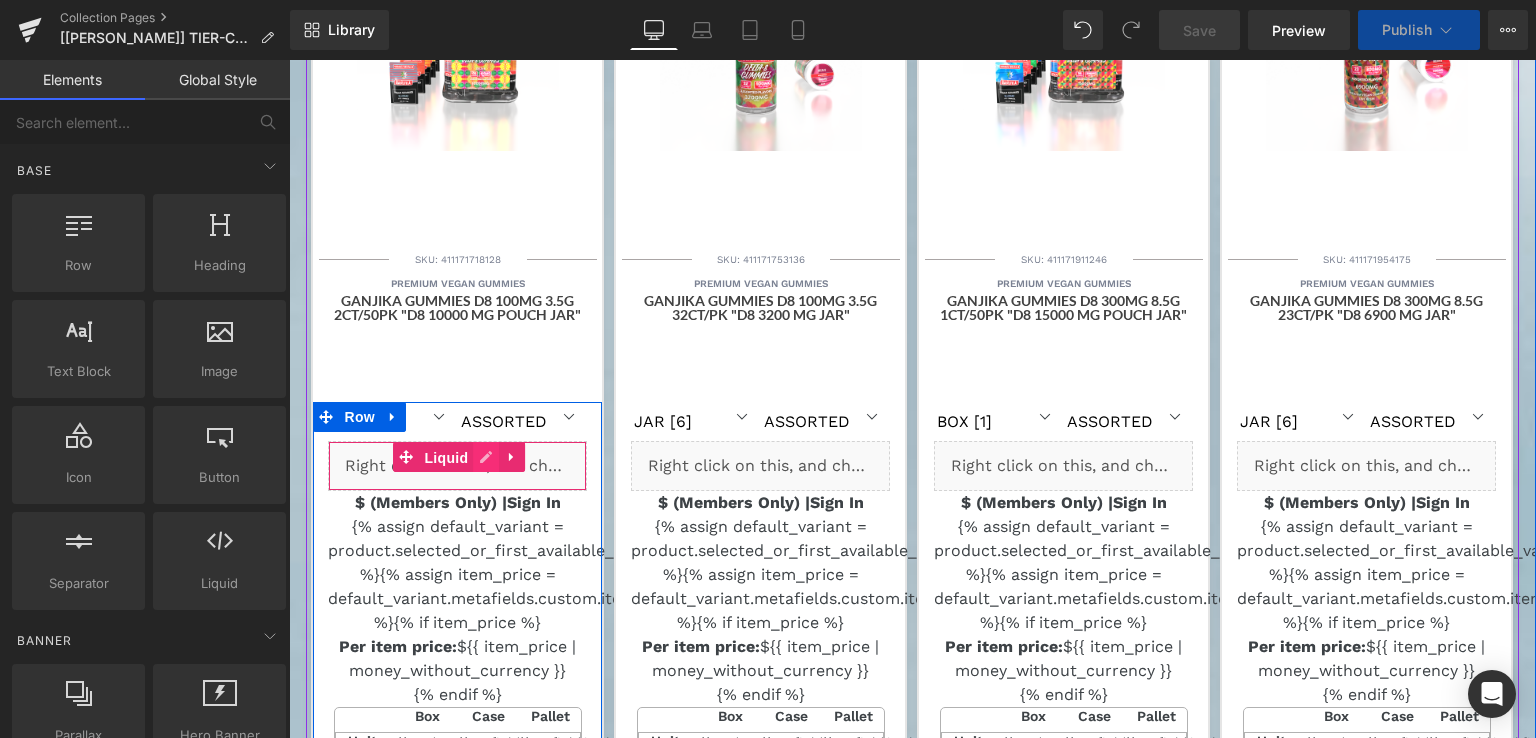 click on "Liquid" at bounding box center [457, 466] 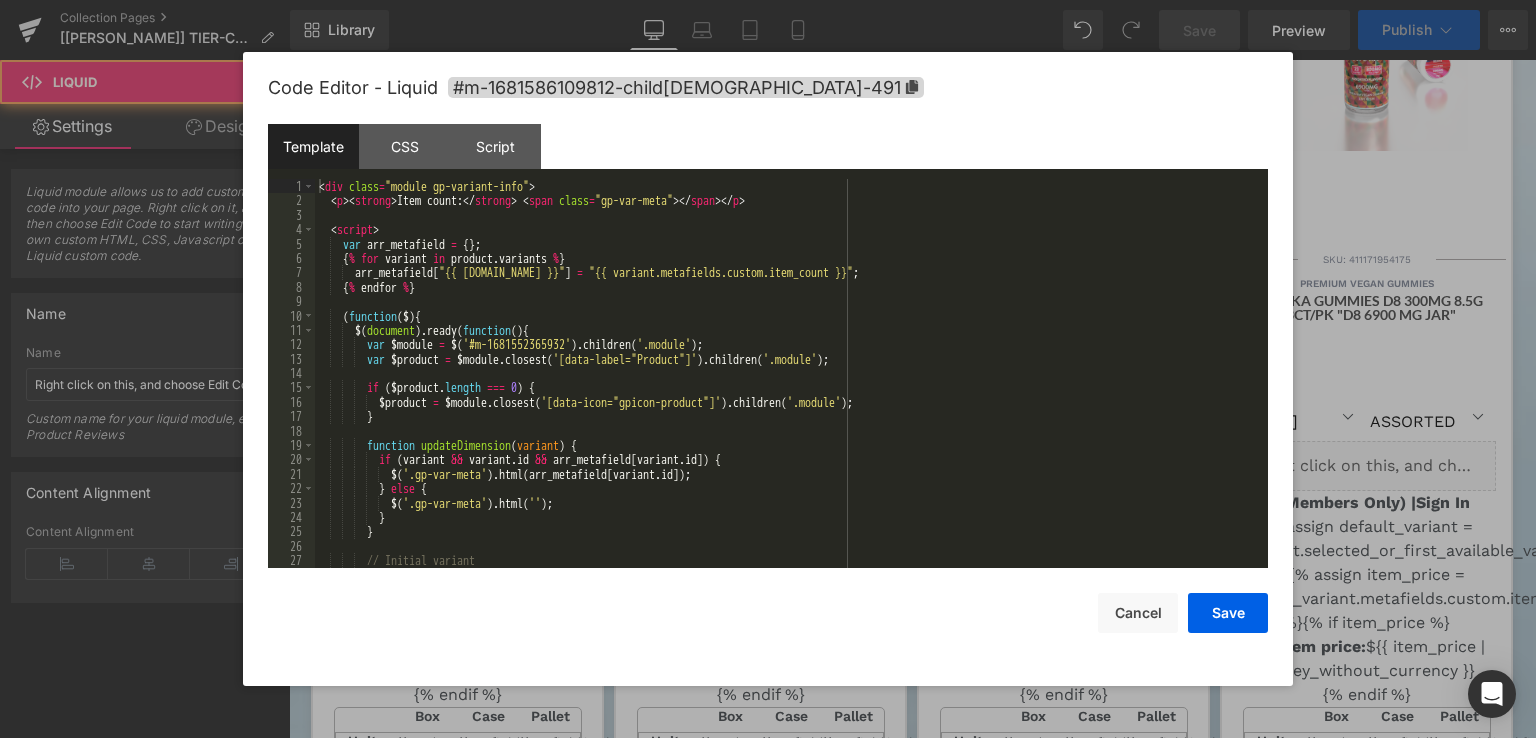 scroll, scrollTop: 11, scrollLeft: 10, axis: both 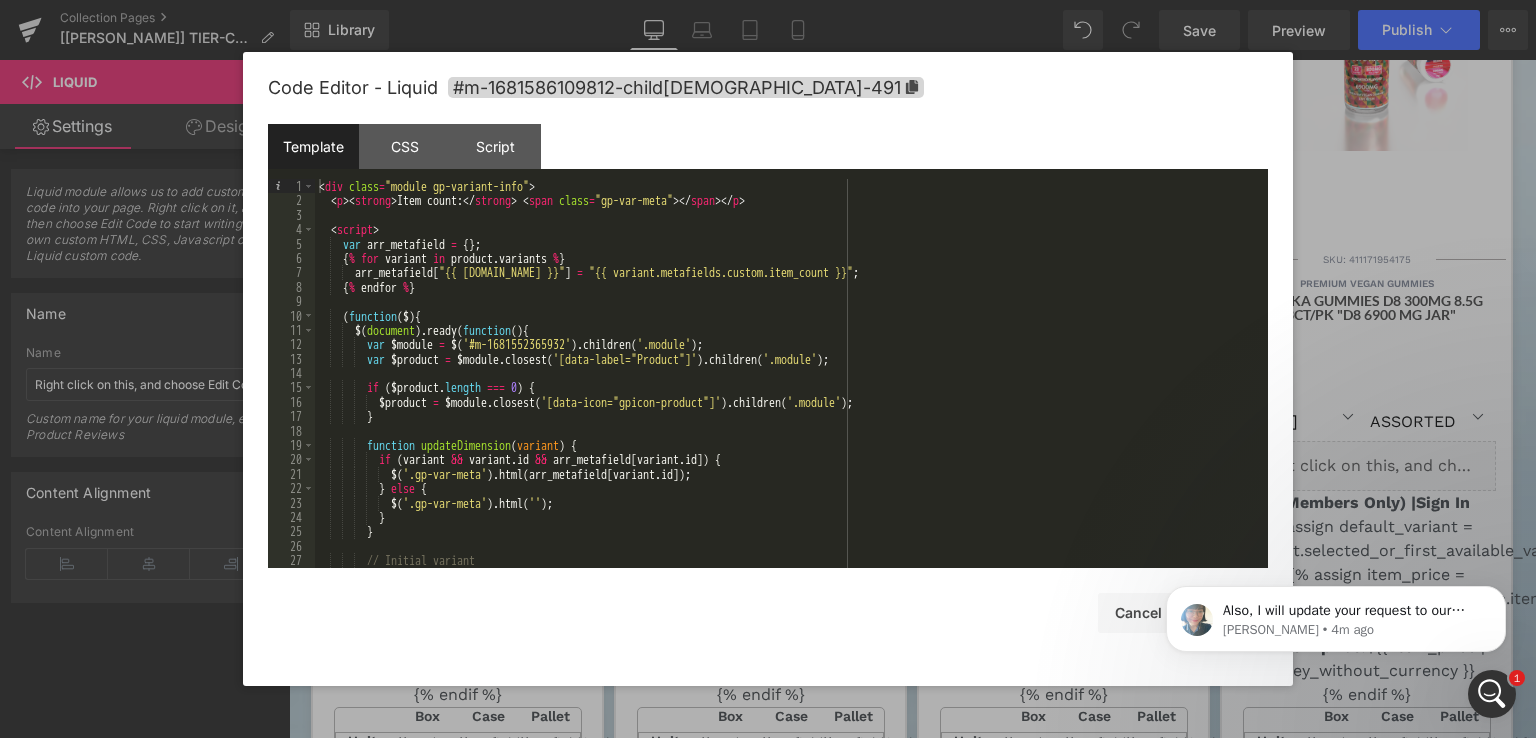 click at bounding box center [768, 369] 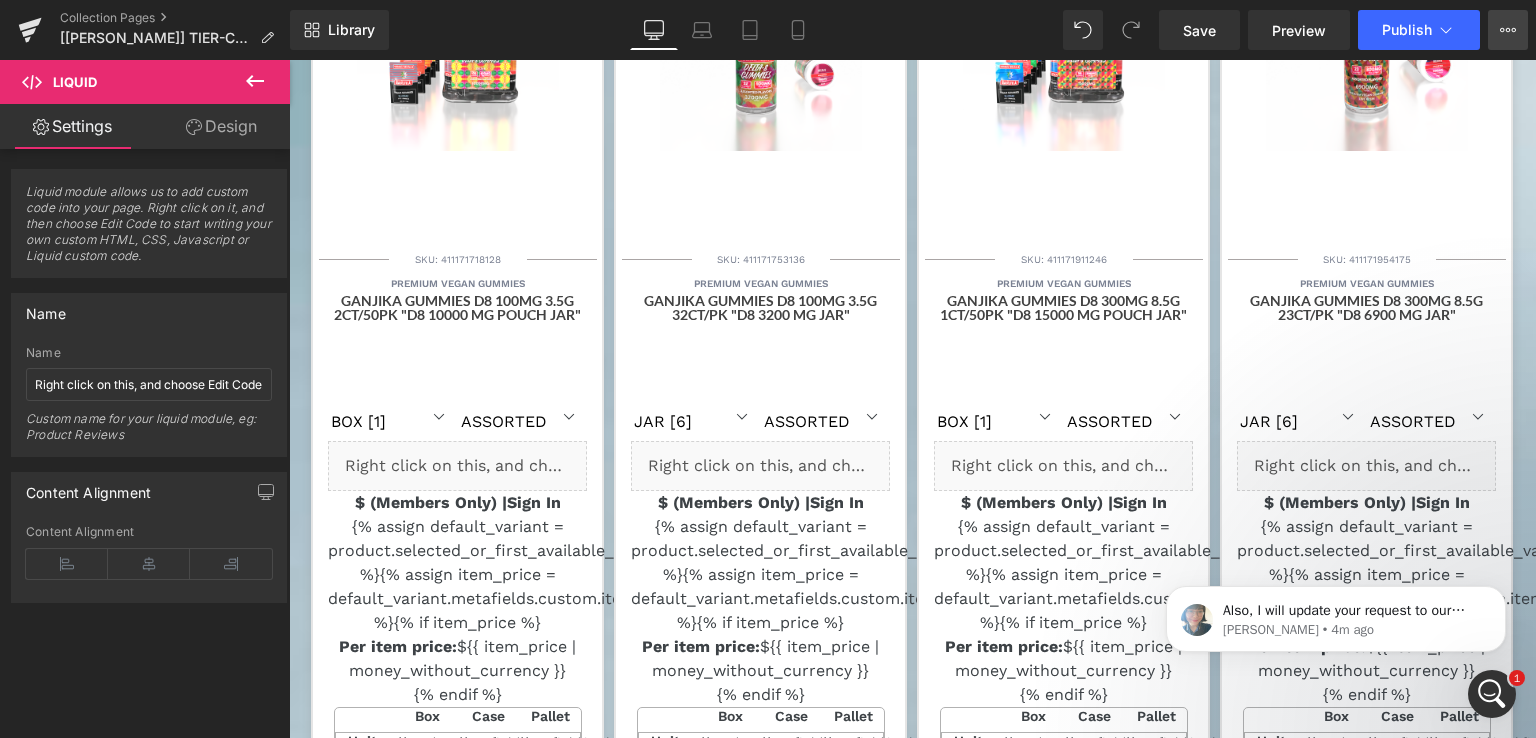 click on "View Live Page View with current Template Save Template to Library Schedule Publish  Optimize  Publish Settings Shortcuts" at bounding box center (1508, 30) 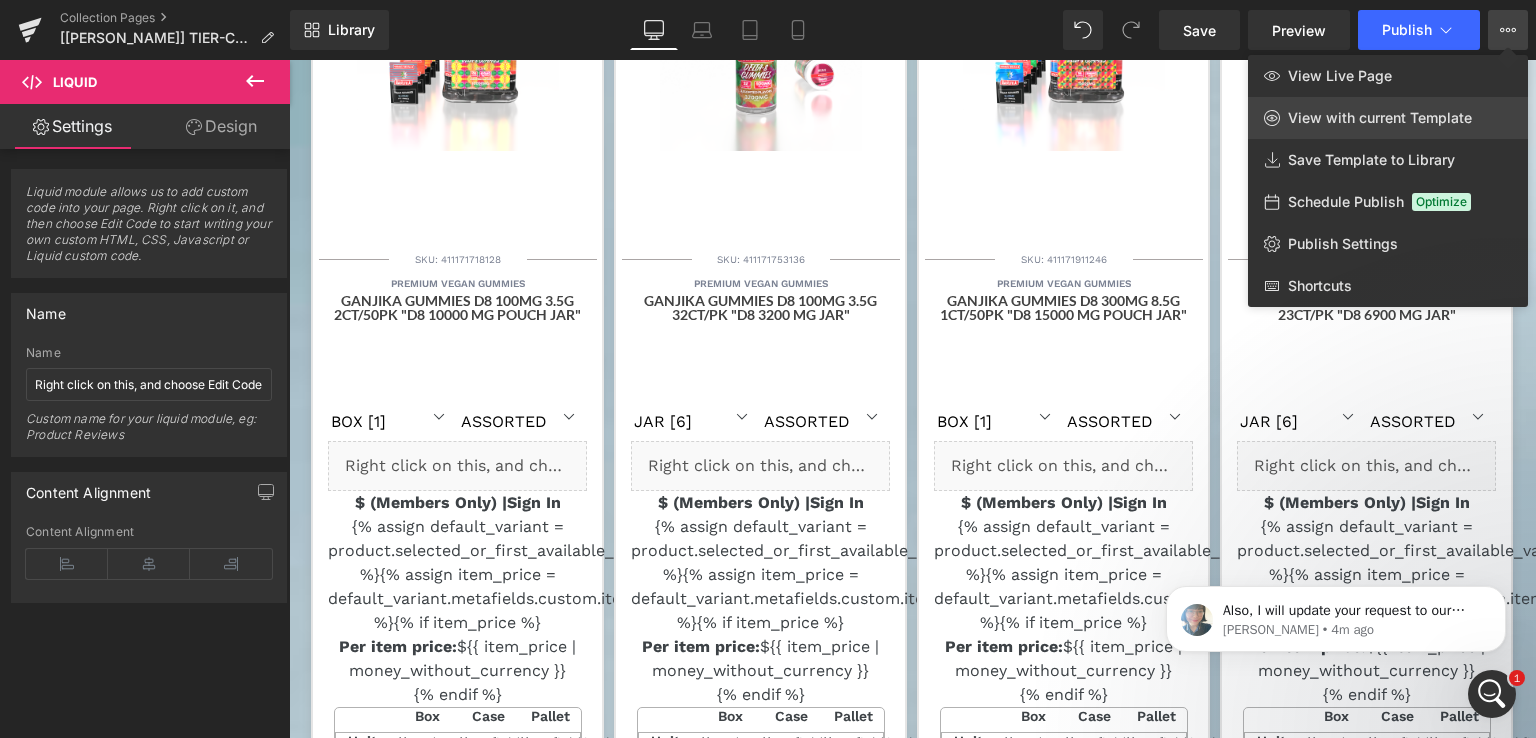 click on "View with current Template" at bounding box center (1380, 118) 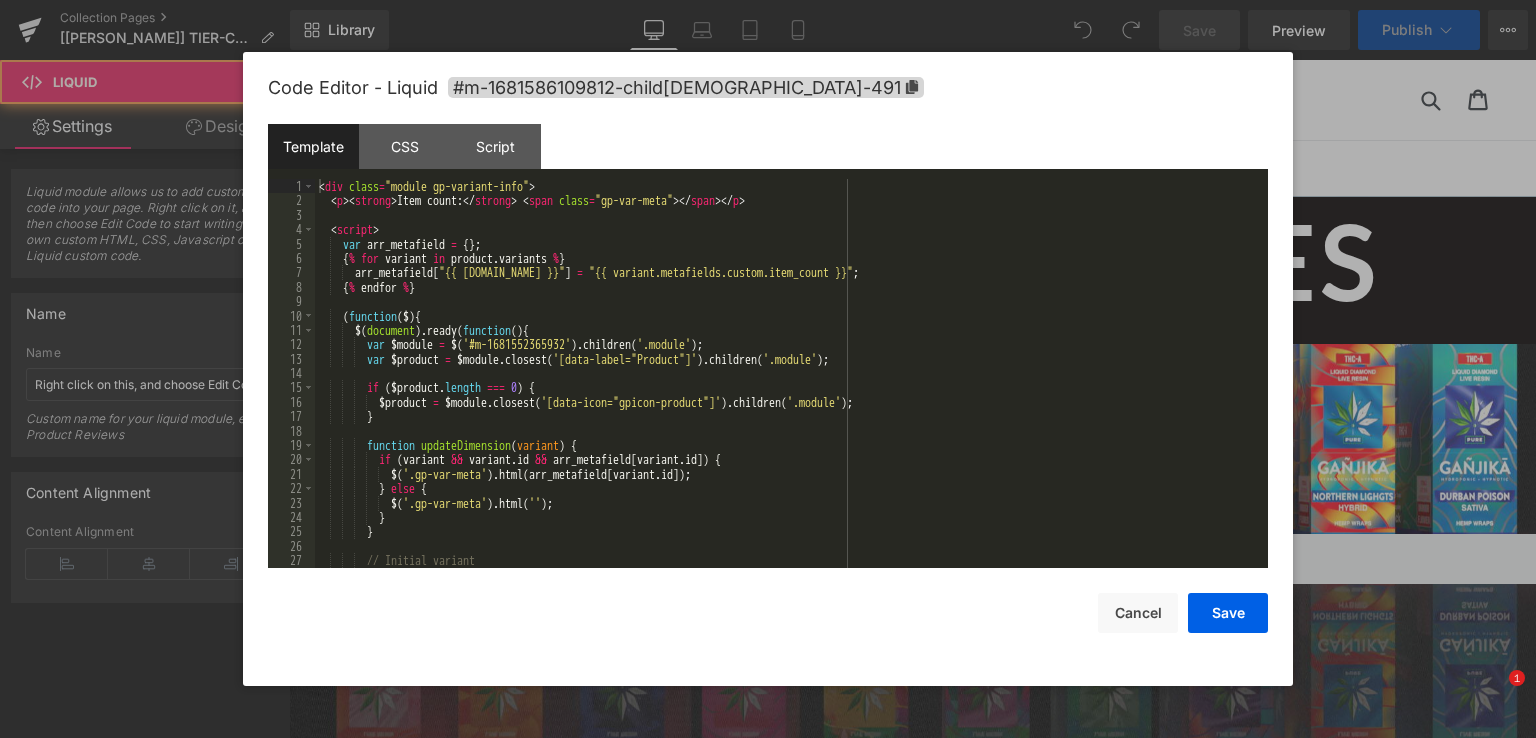 scroll, scrollTop: 1300, scrollLeft: 0, axis: vertical 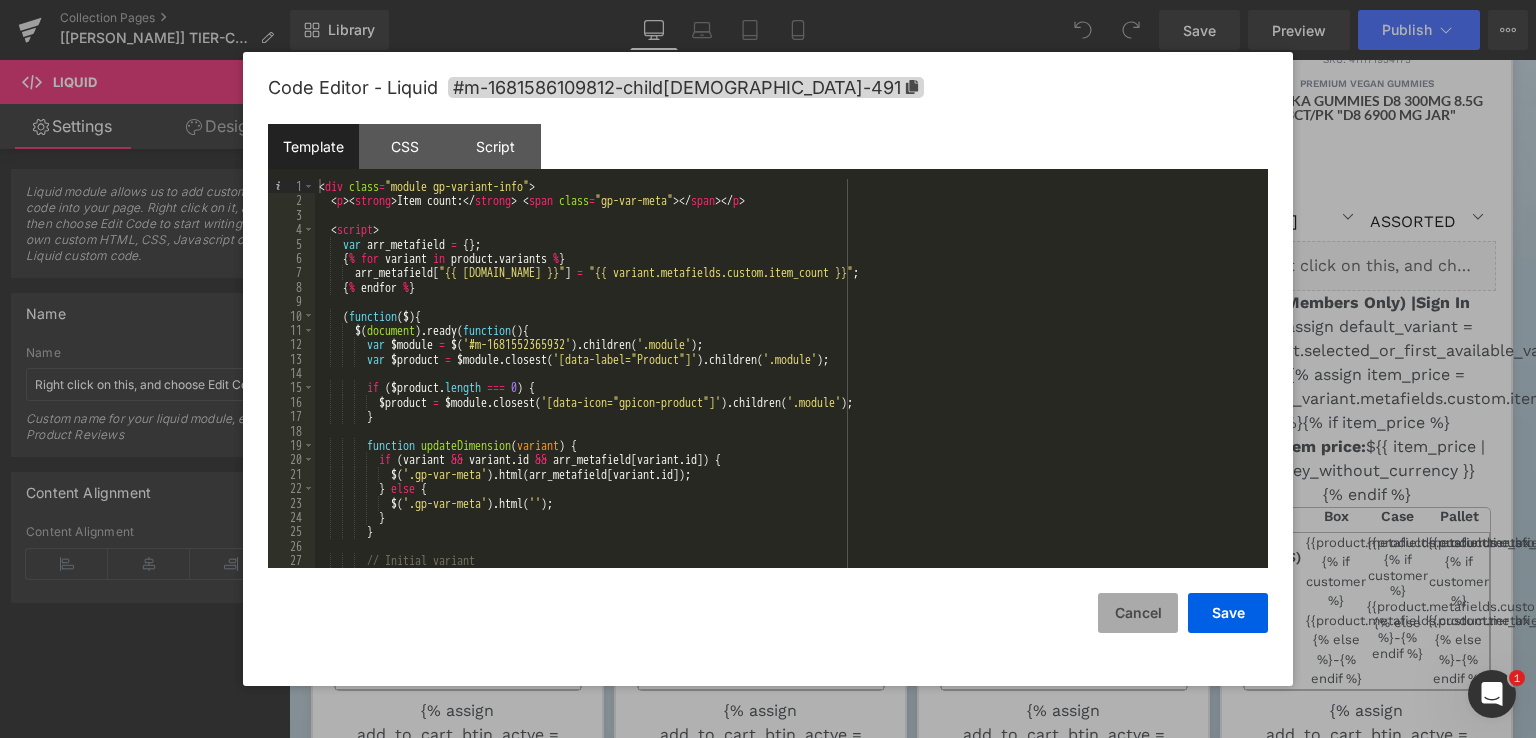 drag, startPoint x: 1124, startPoint y: 629, endPoint x: 683, endPoint y: 275, distance: 565.506 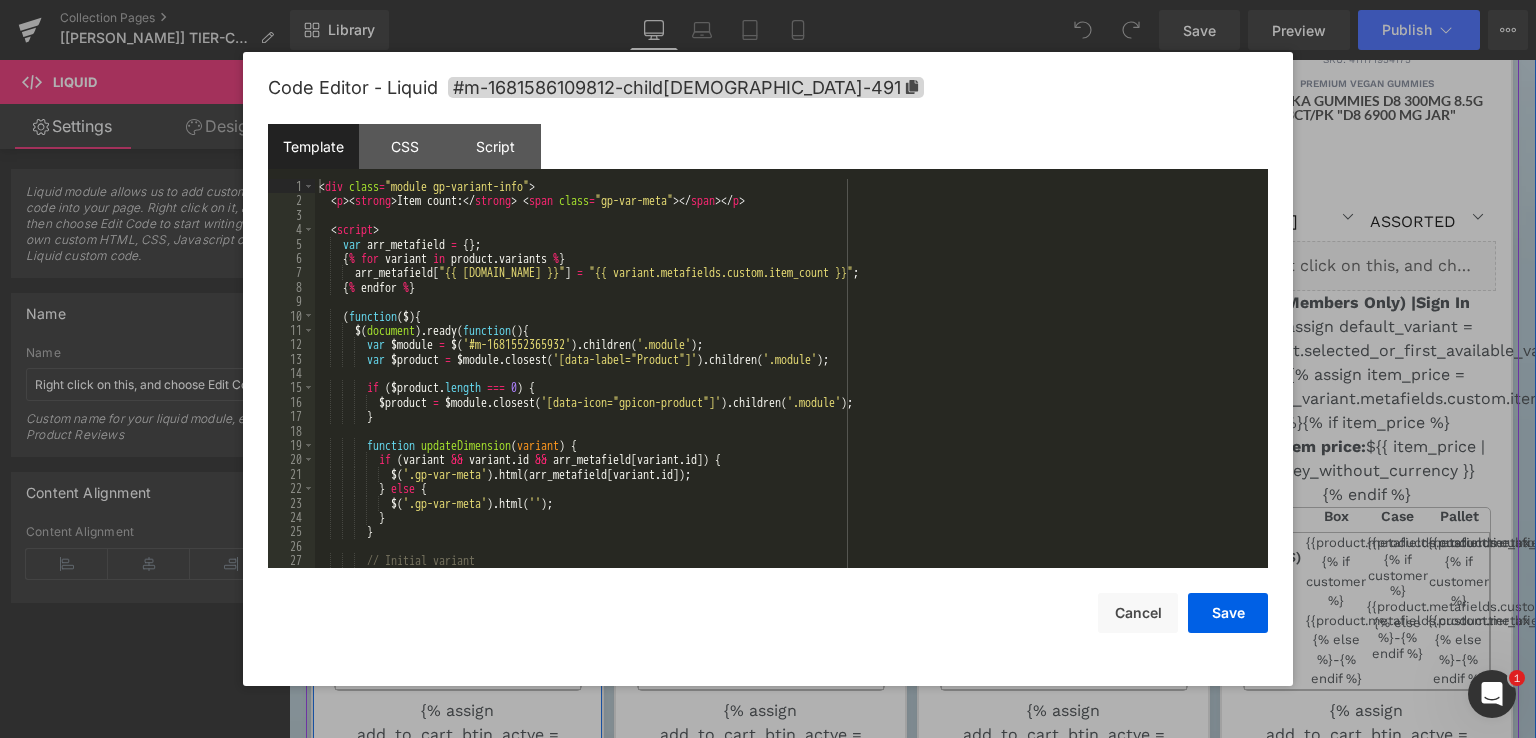 click on "Liquid" at bounding box center [457, 266] 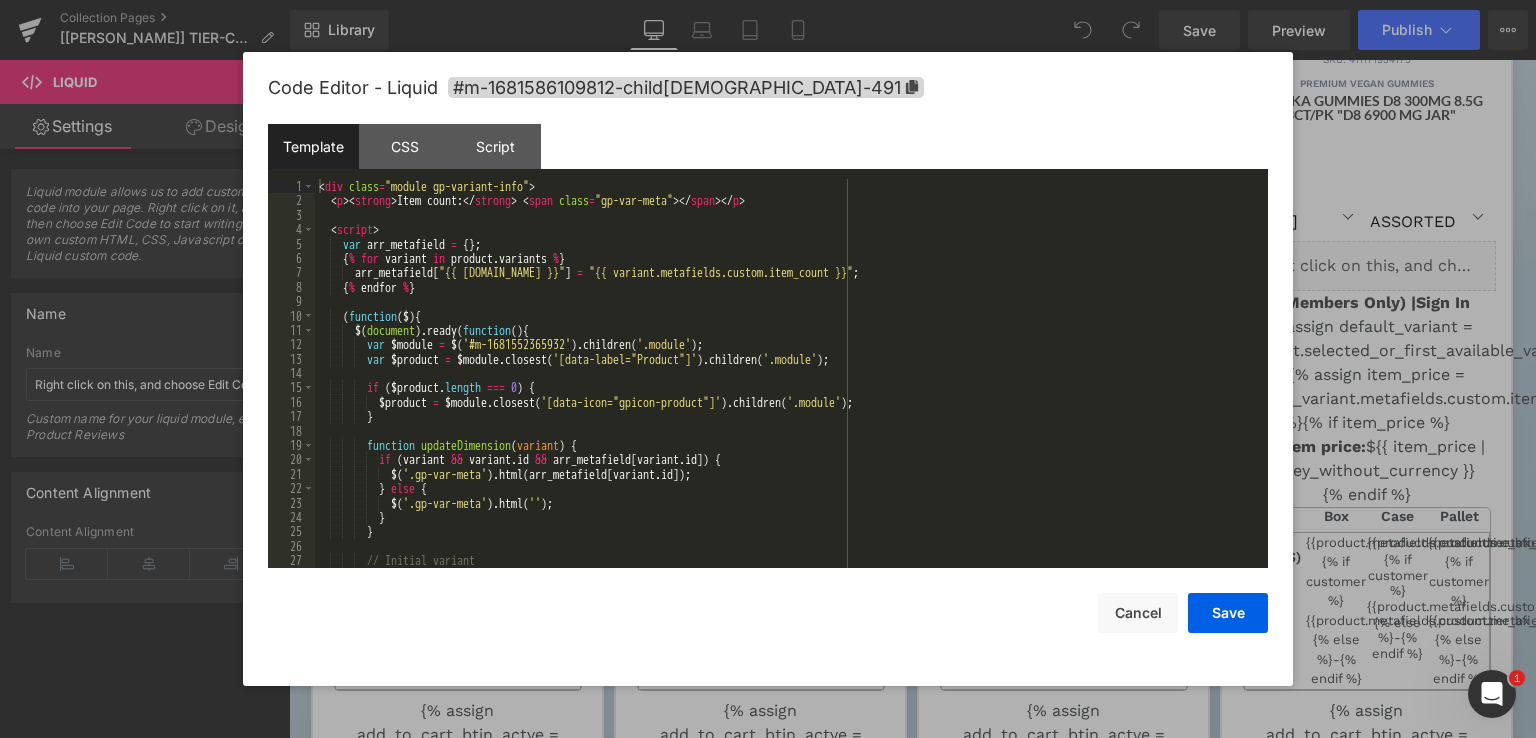 click on "< div   class = "module gp-variant-info" >    < p > < strong > Item count: </ strong >   < span   class = "gp-var-meta" > </ span > </ p >    < script >       var   arr_metafield   =   { } ;       { %   for   variant   in   product . variants   % }          arr_metafield [ "{{ [DOMAIN_NAME] }}" ]   =   "{{ variant.metafields.custom.item_count }}" ;       { %   endfor   % }       ( function ( $ ) {          $ ( document ) . ready ( function ( ) {             var   $module   =   $ ( '#m-1681552365932' ) . children ( '.module' ) ;             var   $product   =   $module . closest ( '[data-label="Product"]' ) . children ( '.module' ) ;             if   ( $product . length   ===   0 )   {                $product   =   $module . closest ( '[data-icon="gpicon-product"]' ) . children ( '.module' ) ;             }             function   updateDimension ( variant )   {                if   ( variant   &&   variant . id   &&   arr_metafield [ variant . id ])   {                   $ ( '.gp-var-meta' ) . html ( arr_metafield" at bounding box center [787, 388] 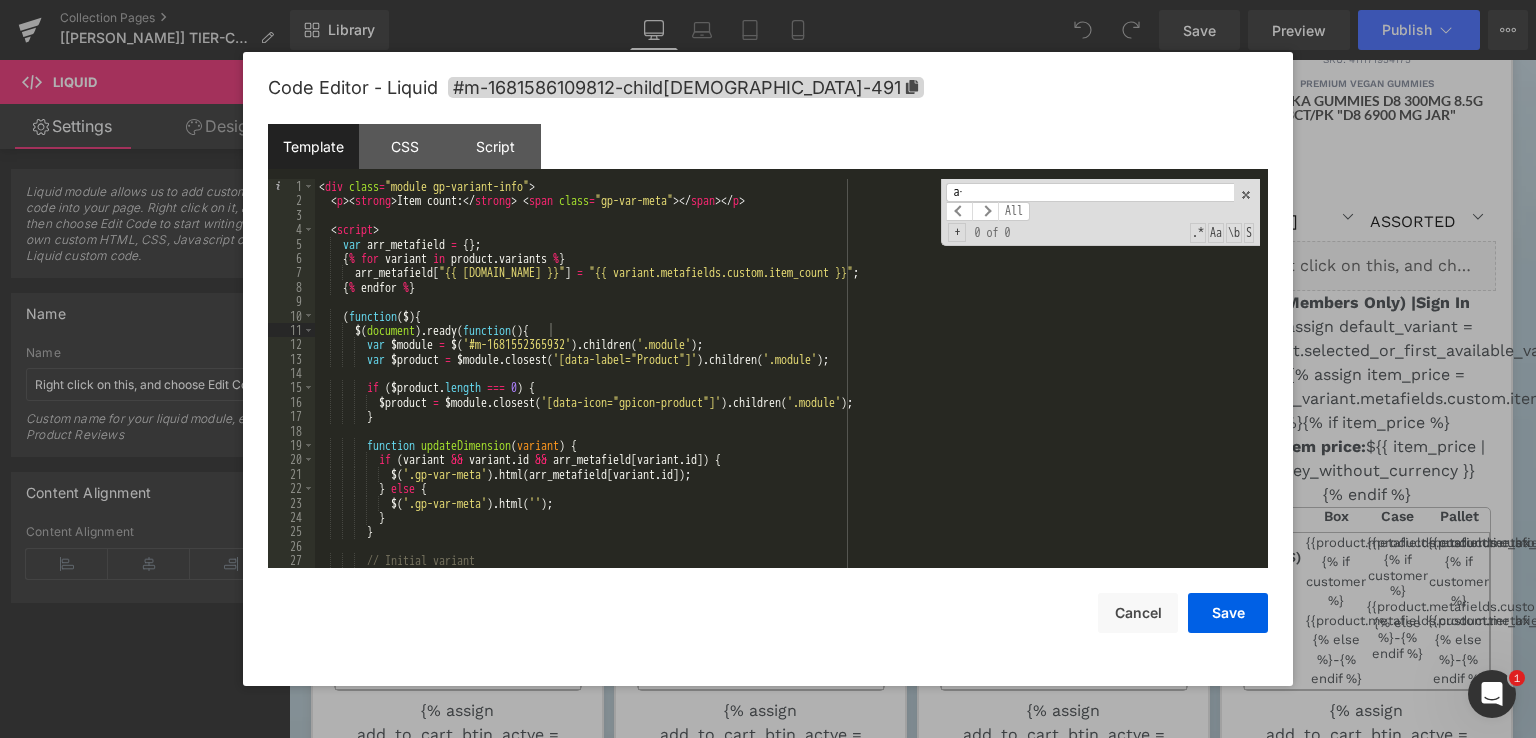 type on "a" 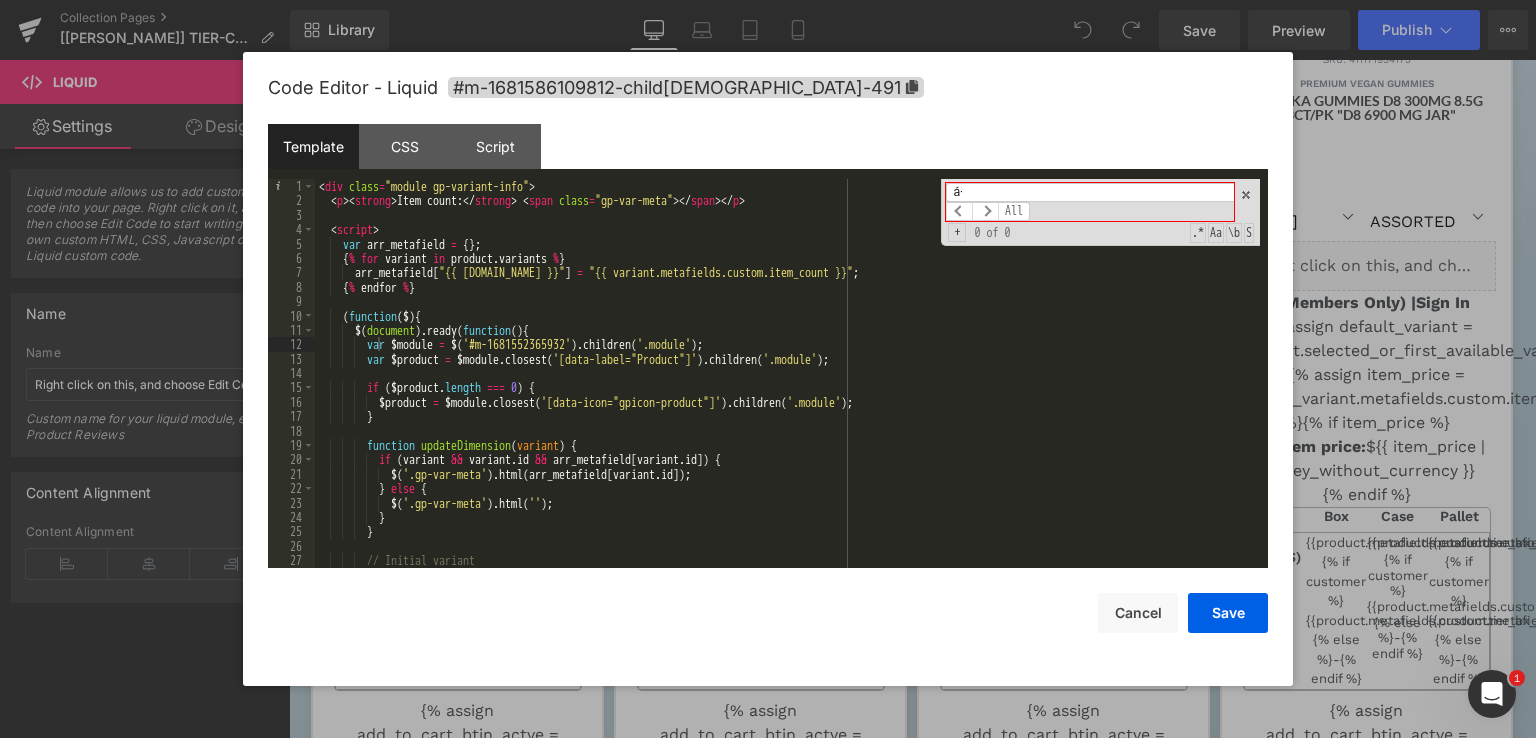 type on "á" 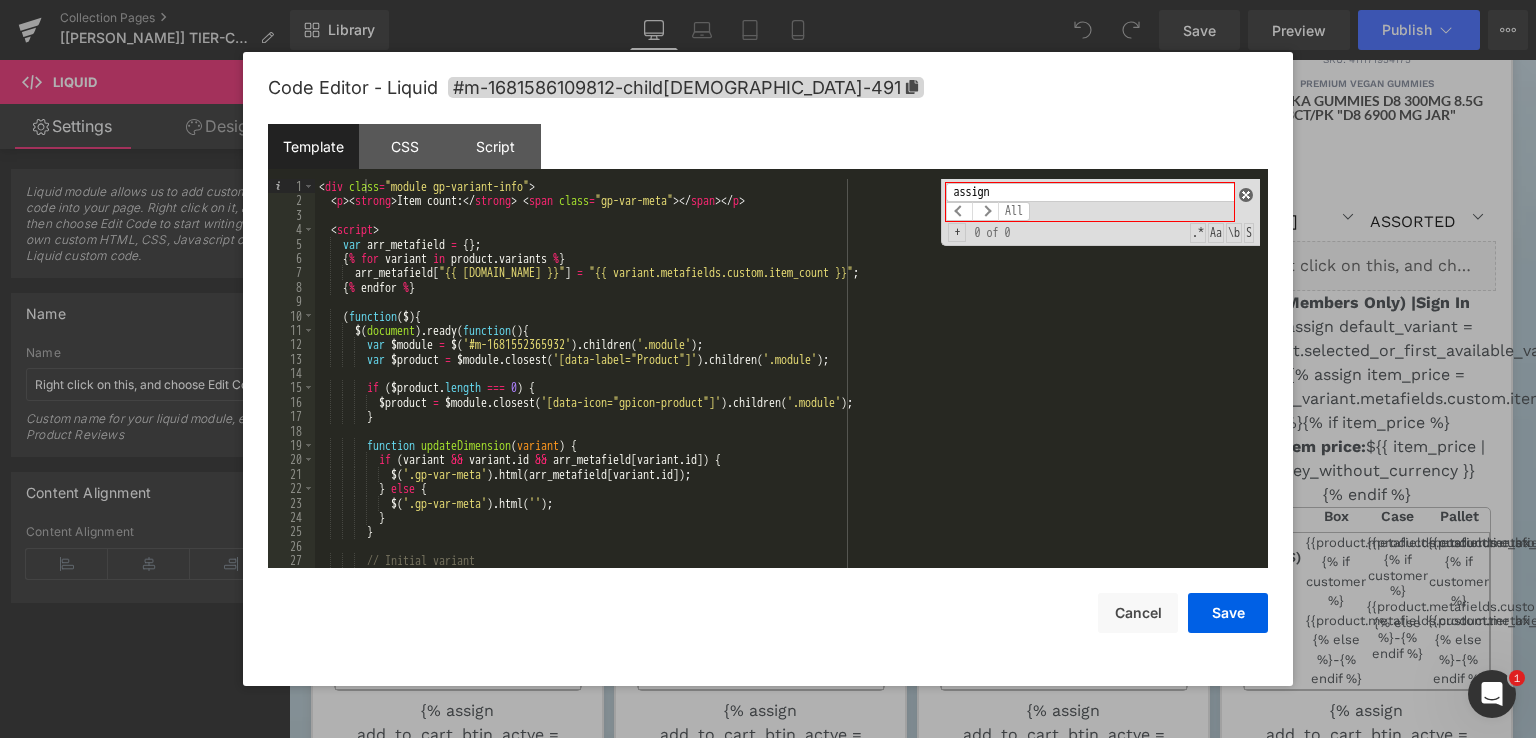 type on "assign" 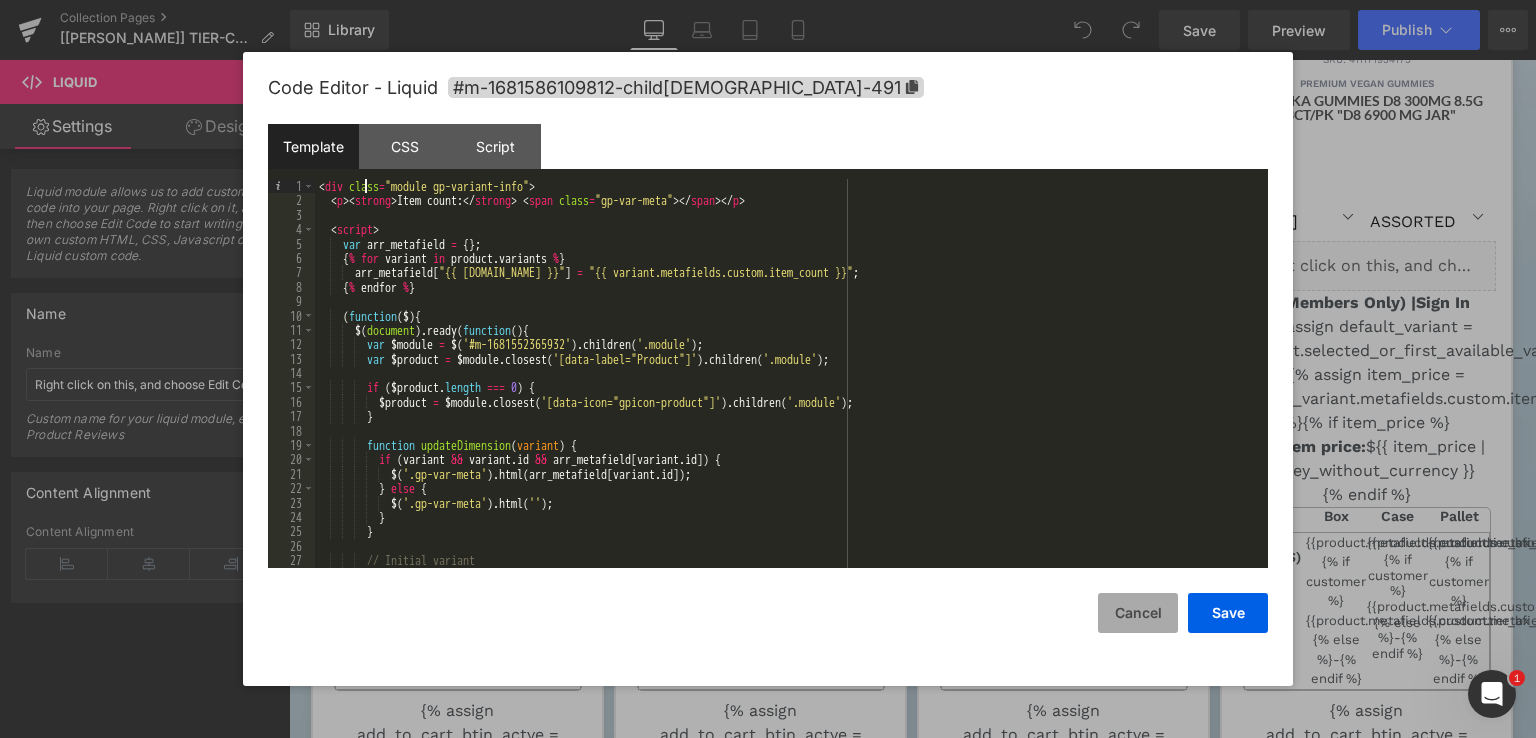 click on "Cancel" at bounding box center (1138, 613) 